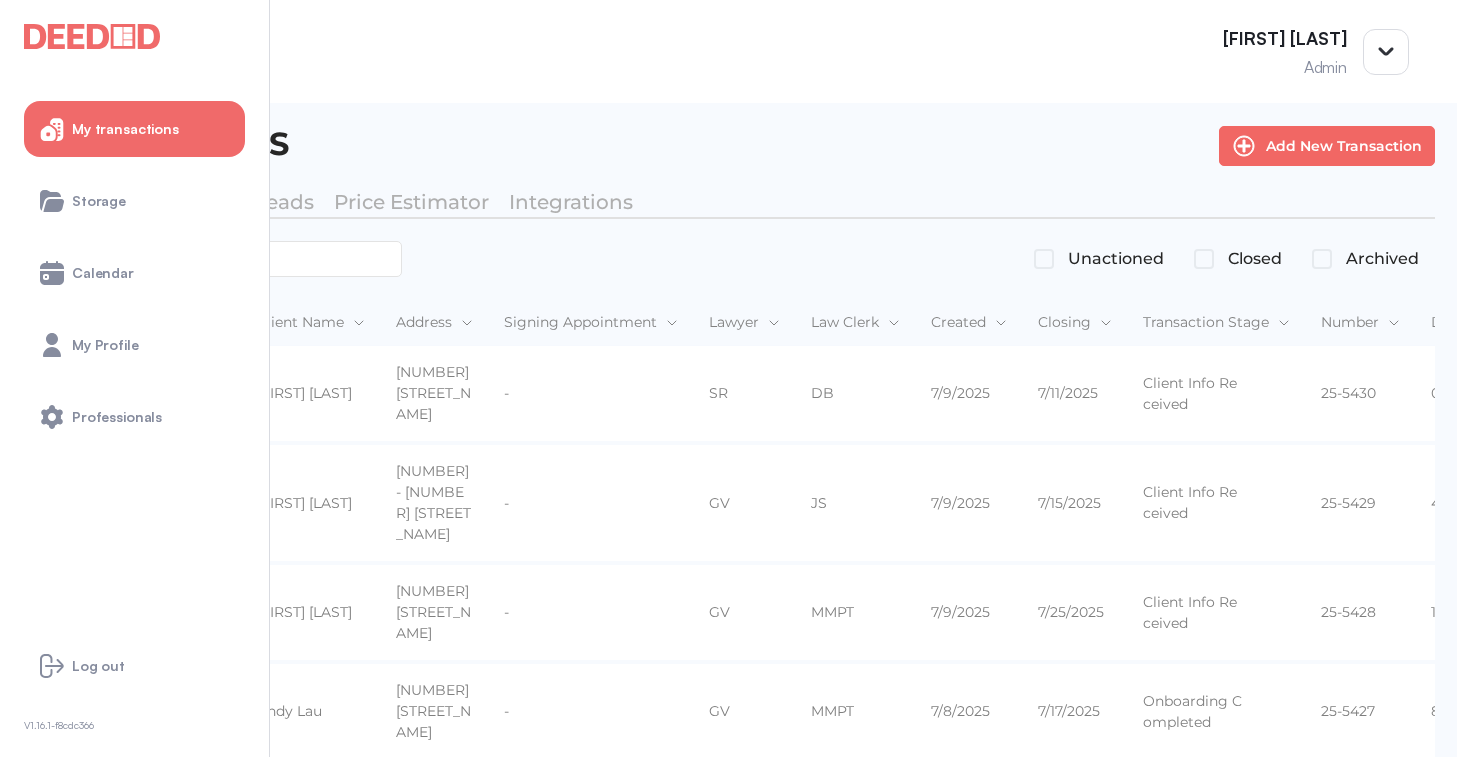 scroll, scrollTop: 0, scrollLeft: 0, axis: both 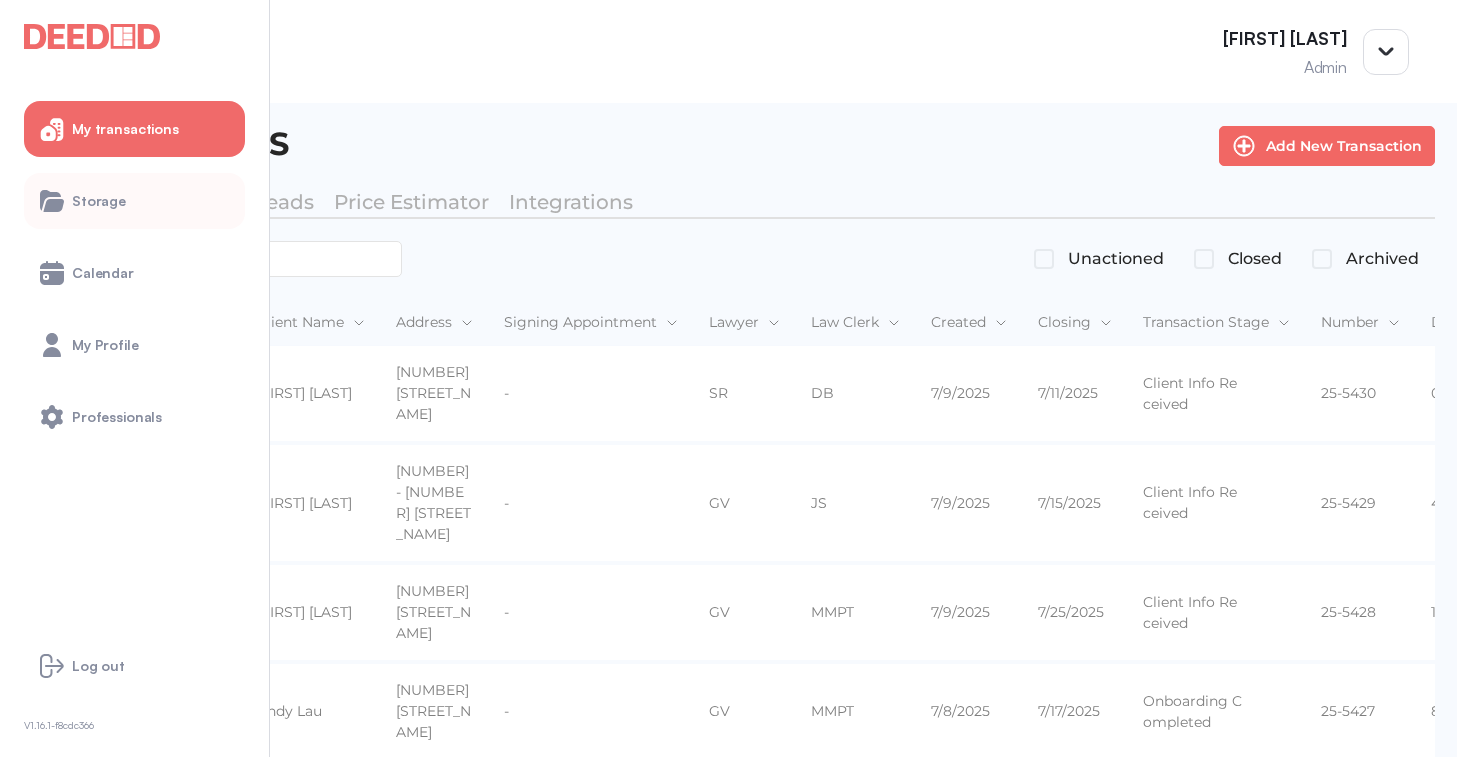 click on "Storage" at bounding box center [99, 201] 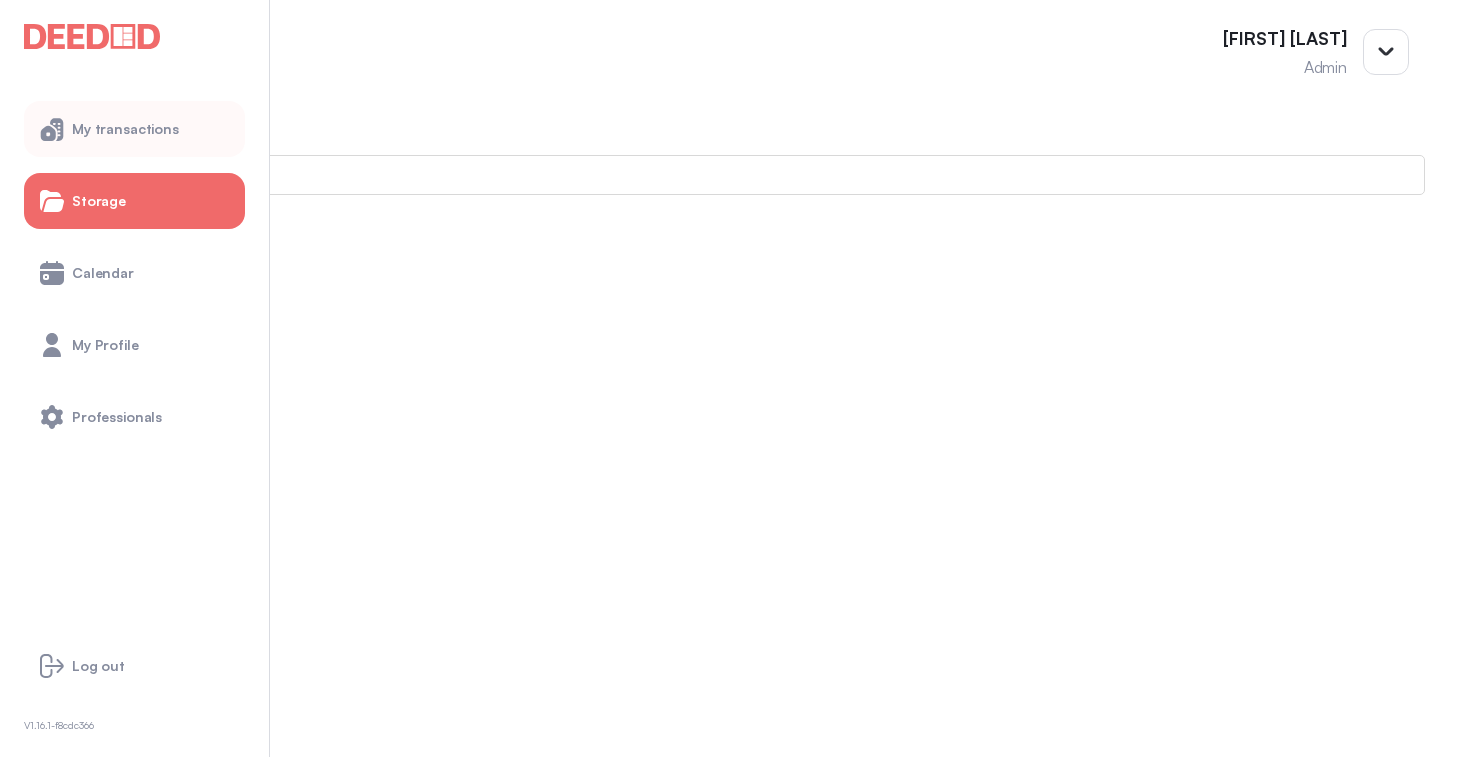 click on "My transactions" at bounding box center [125, 129] 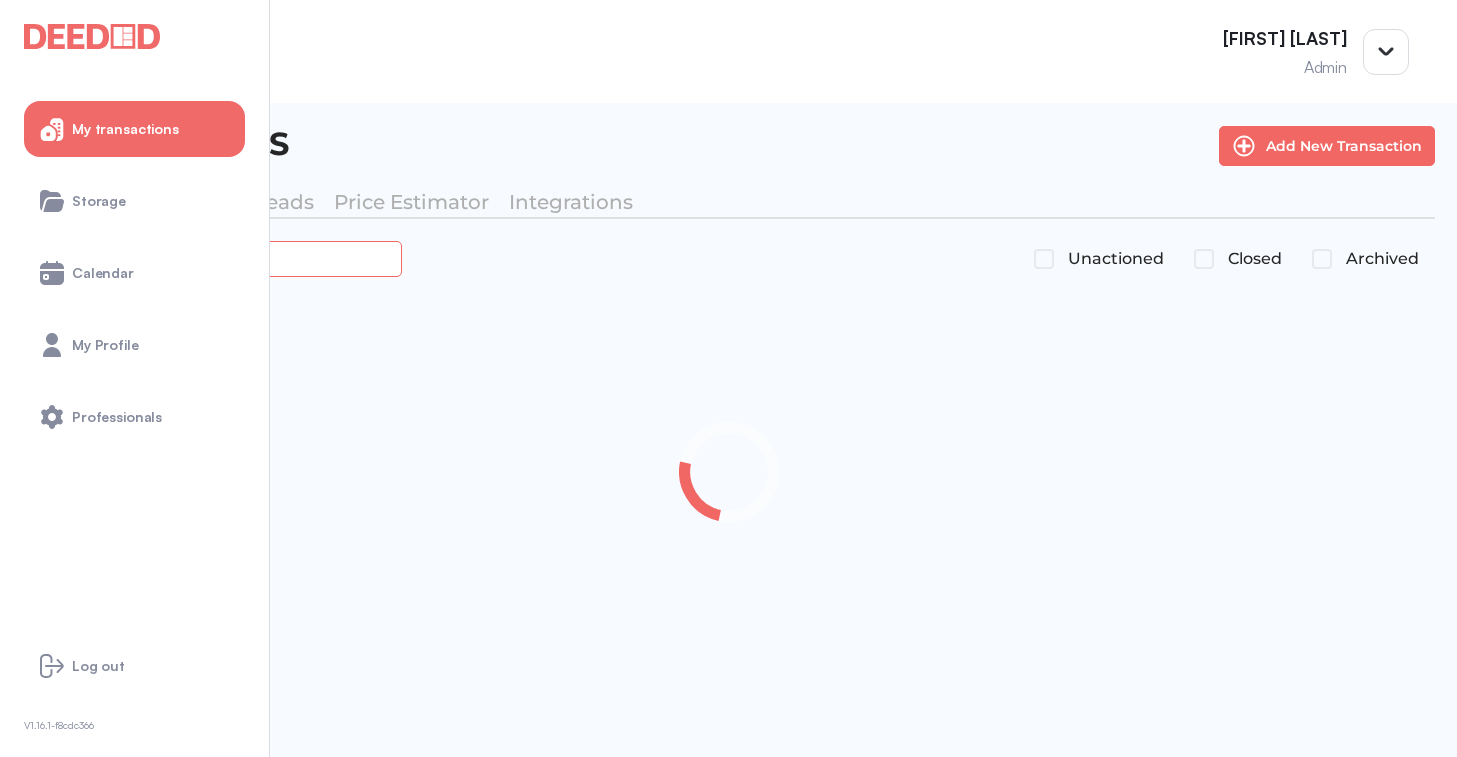 click at bounding box center [224, 258] 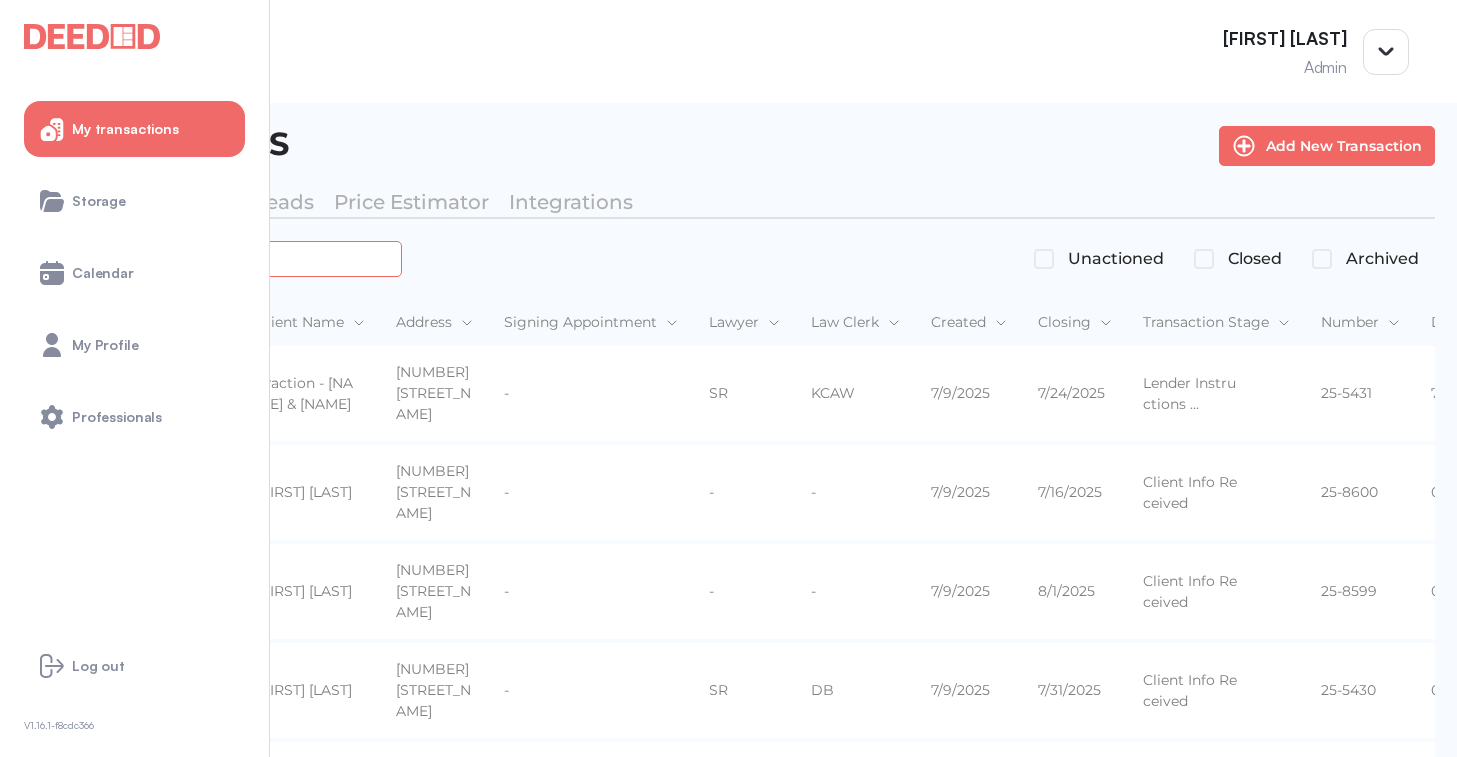 paste on "*******" 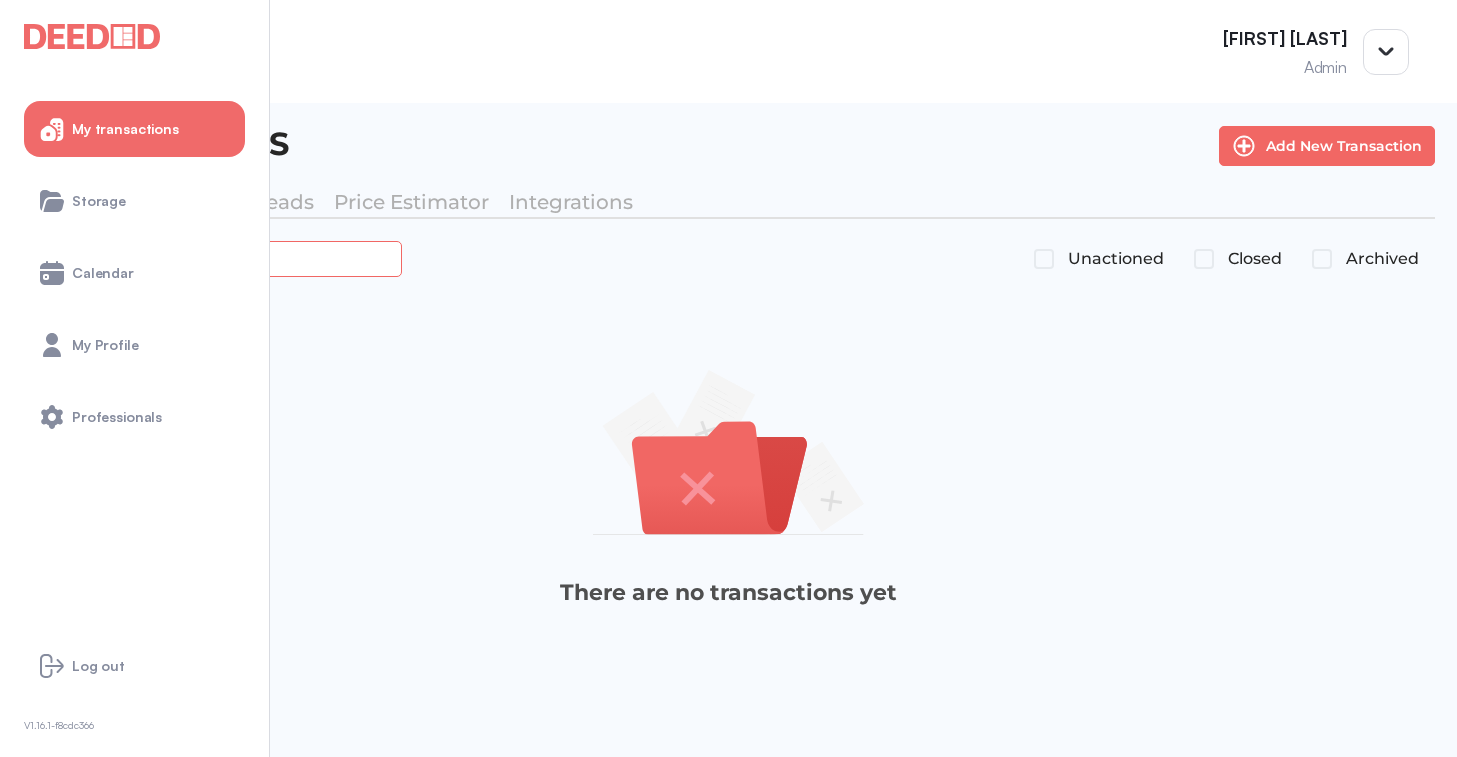 type on "*******" 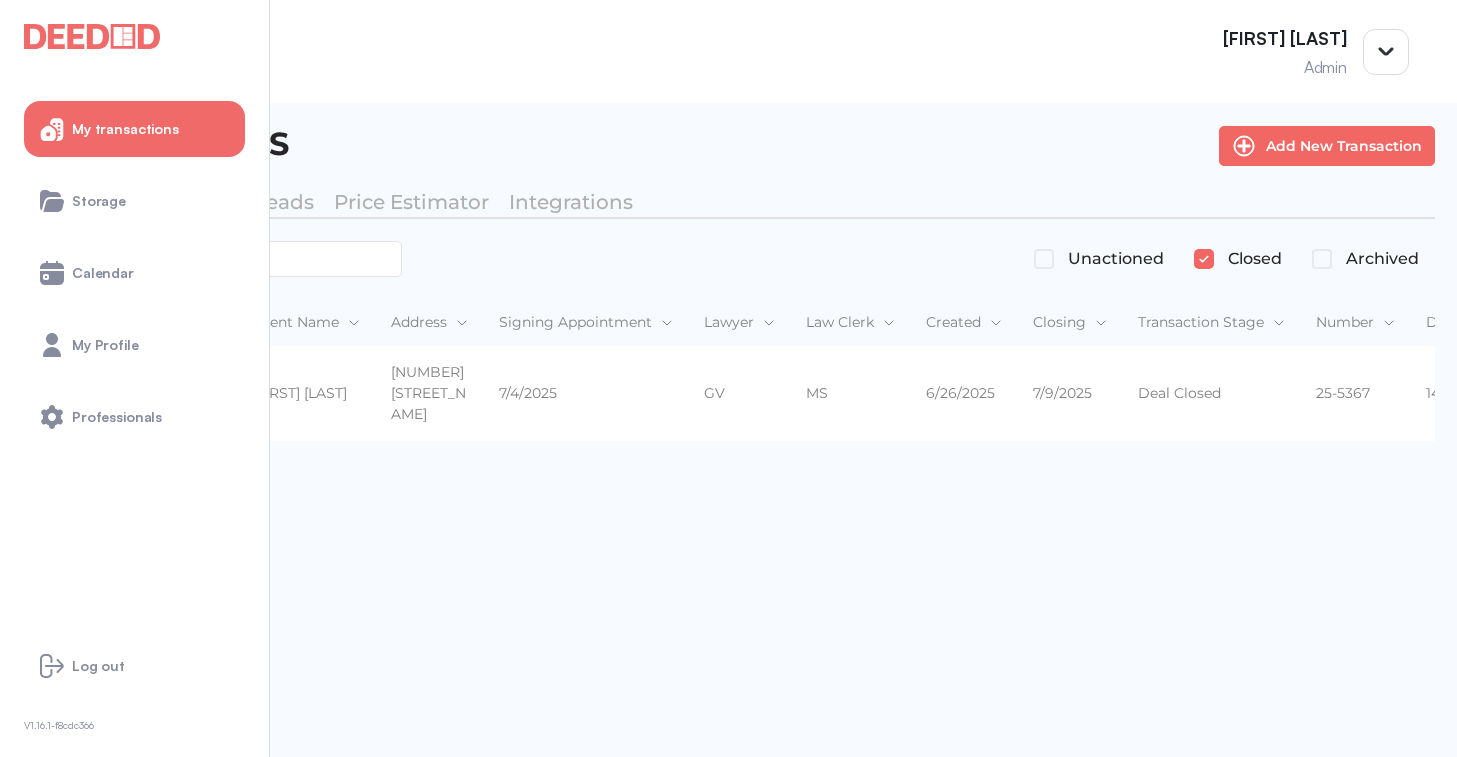 click on "[FIRST] [LAST]" at bounding box center (305, 393) 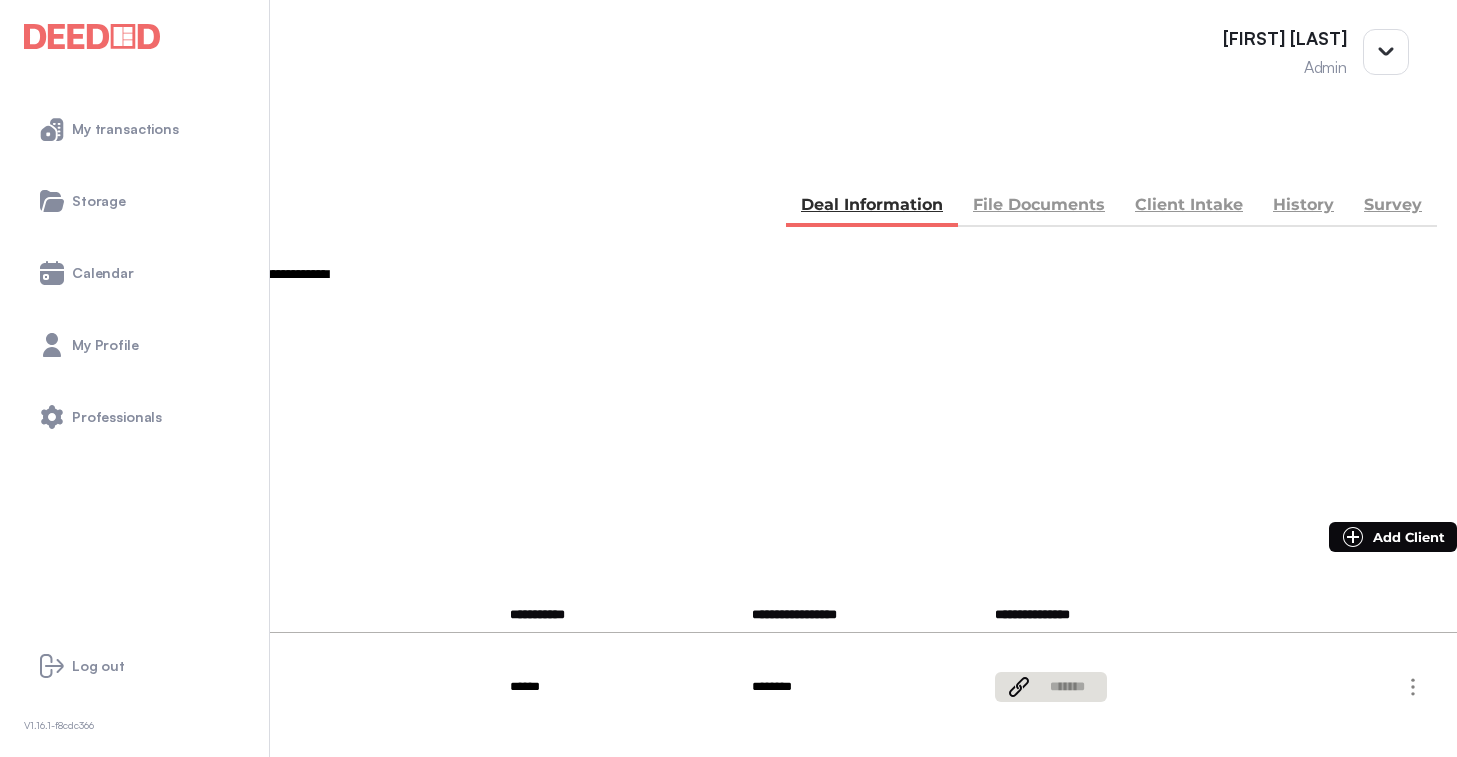 click on "File Documents" at bounding box center (1039, 207) 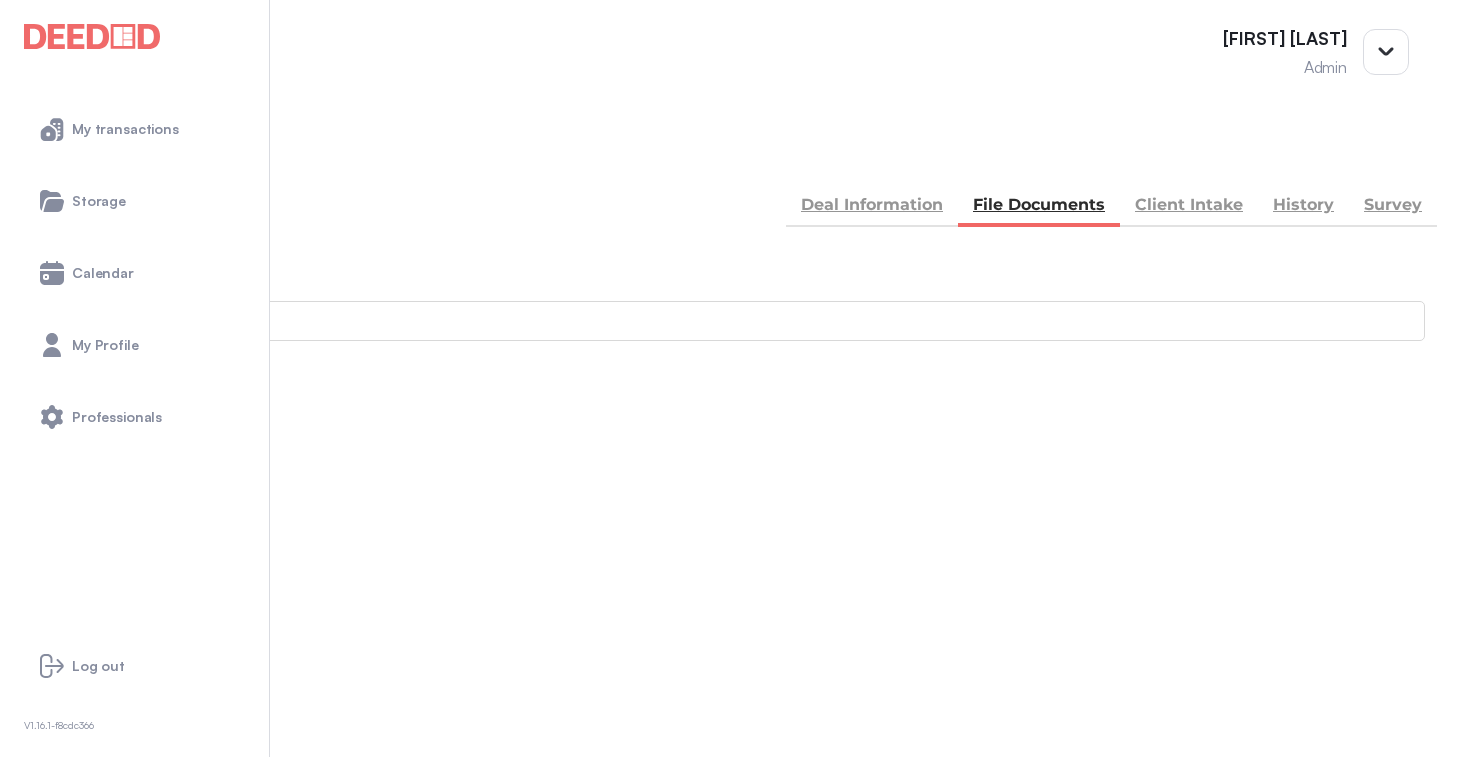 click on "Accounting" at bounding box center [728, 846] 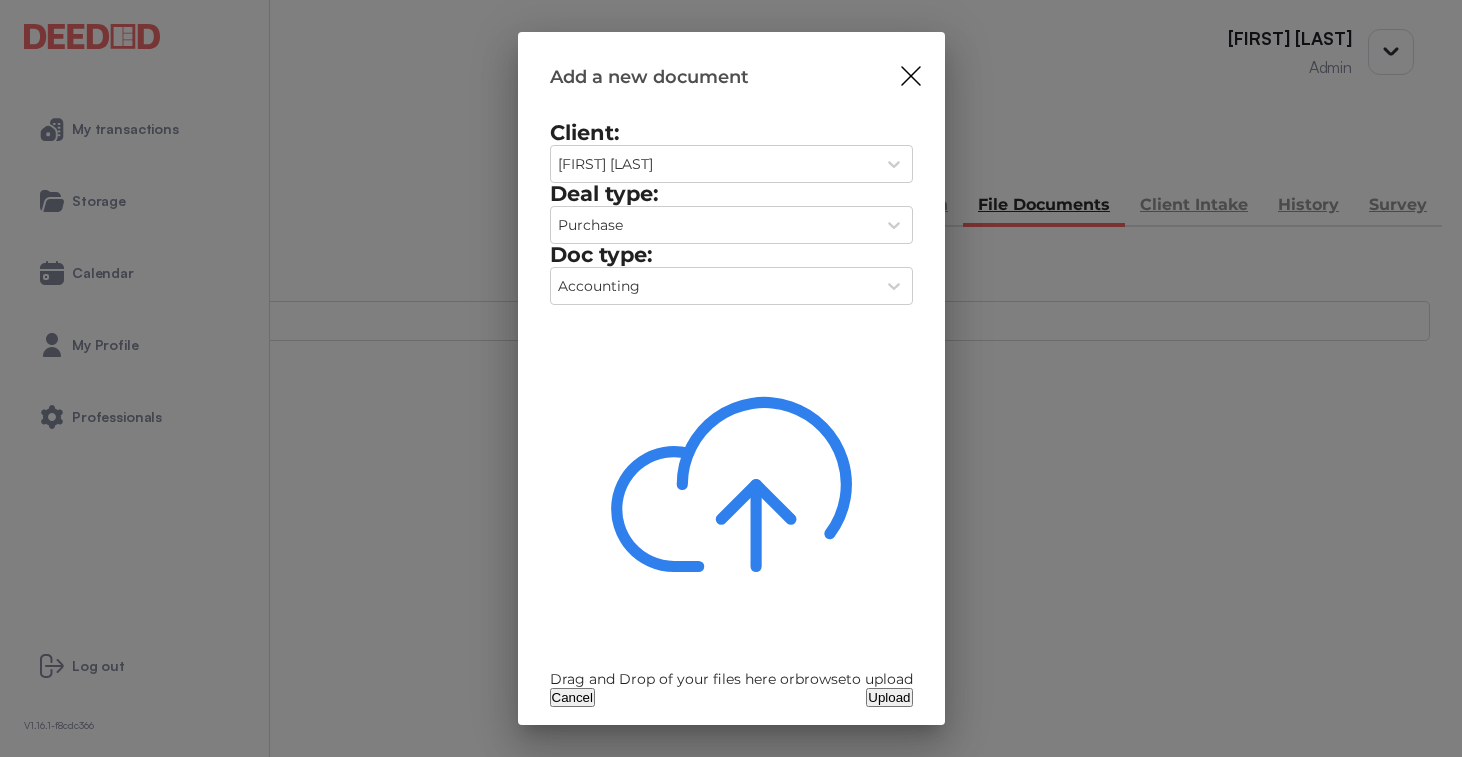 click on "Drag and Drop of your files here or  browse  to upload" at bounding box center [731, 495] 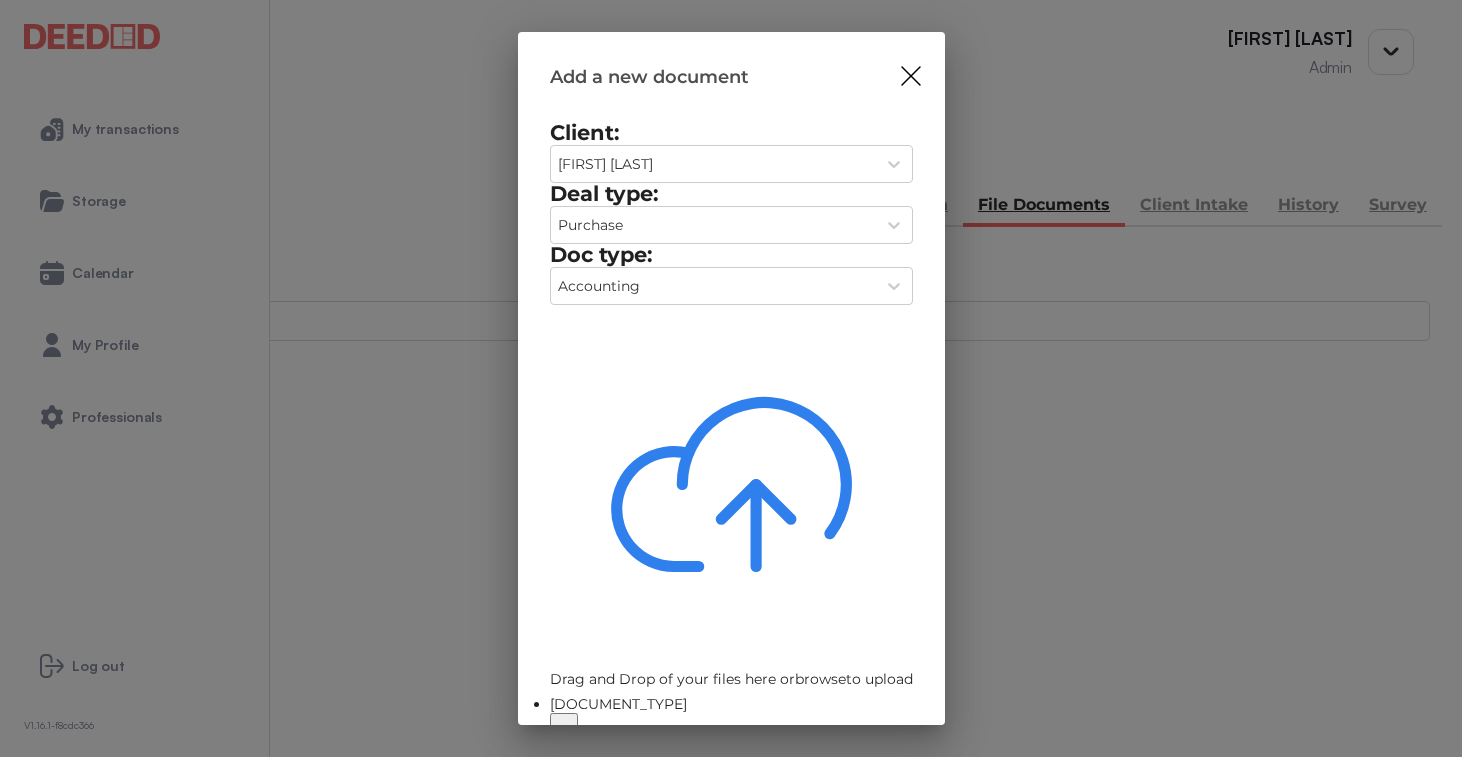 click on "Upload" at bounding box center [889, 753] 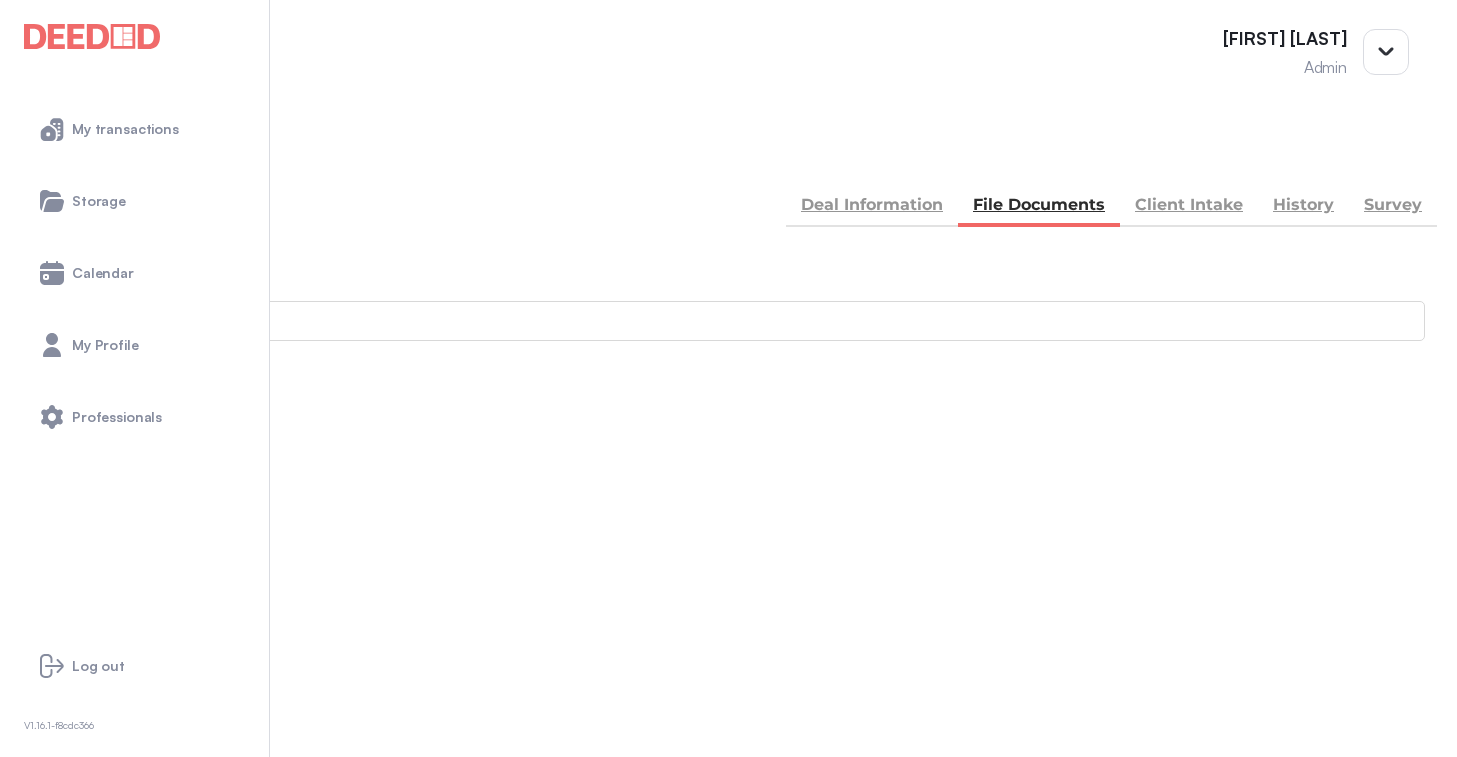 click at bounding box center (35, 155) 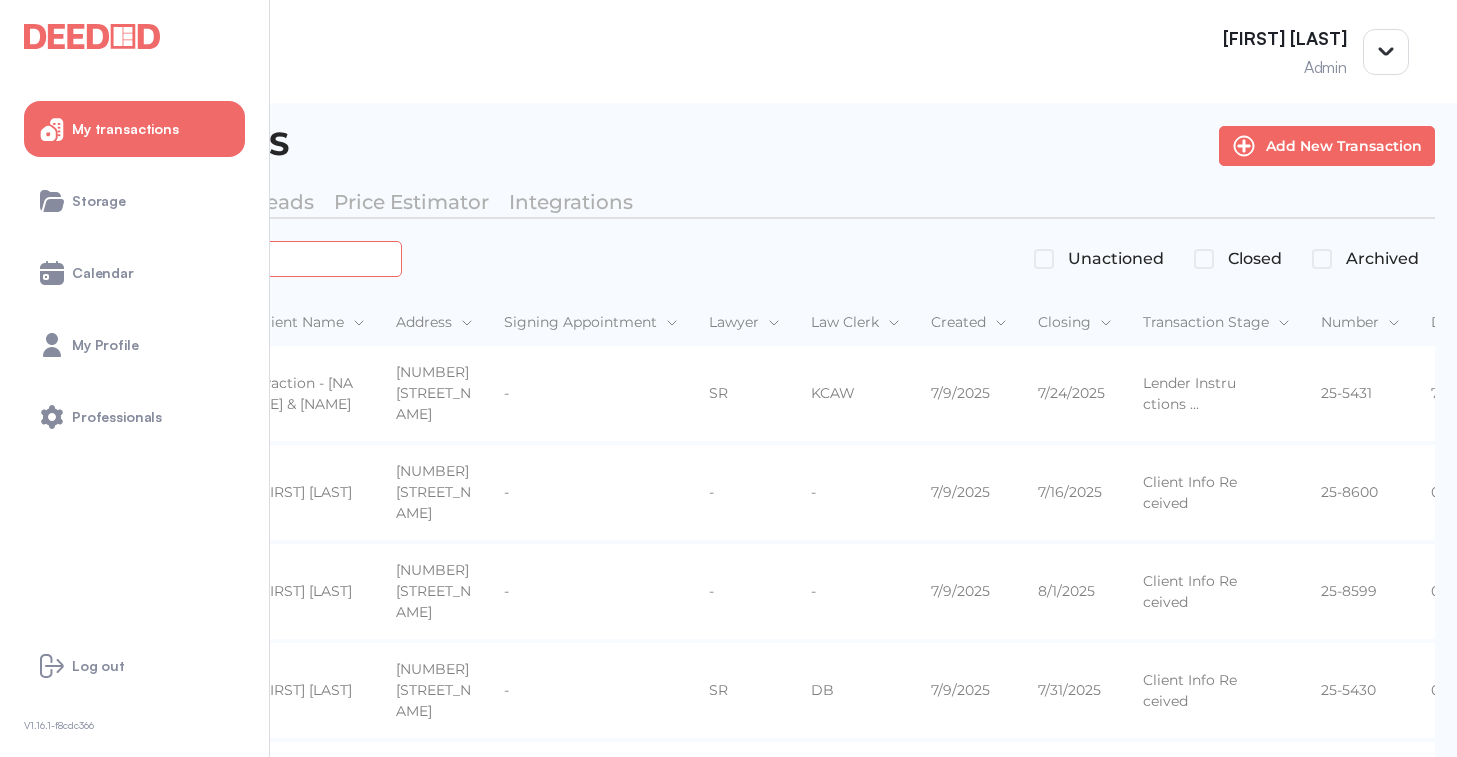 click at bounding box center (224, 258) 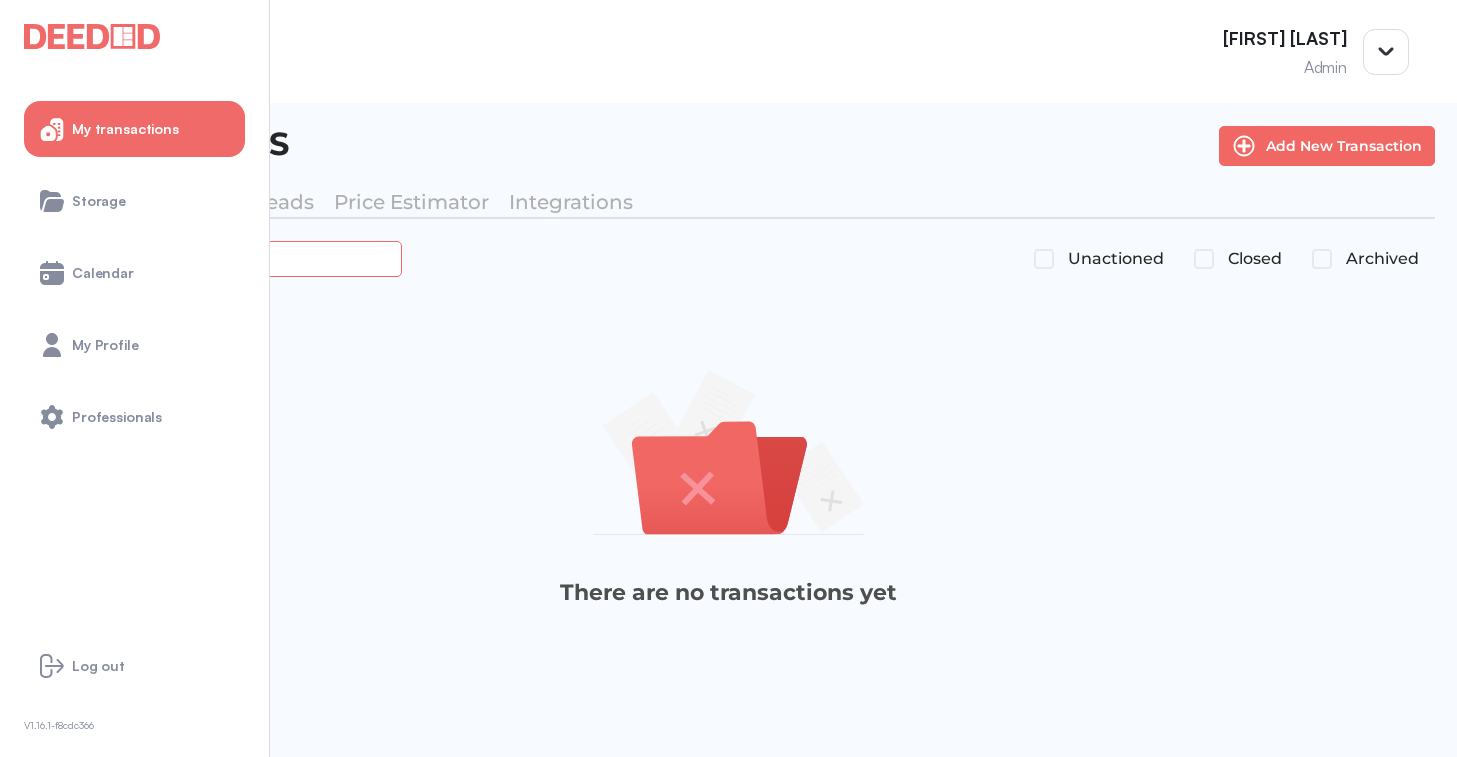 type on "*******" 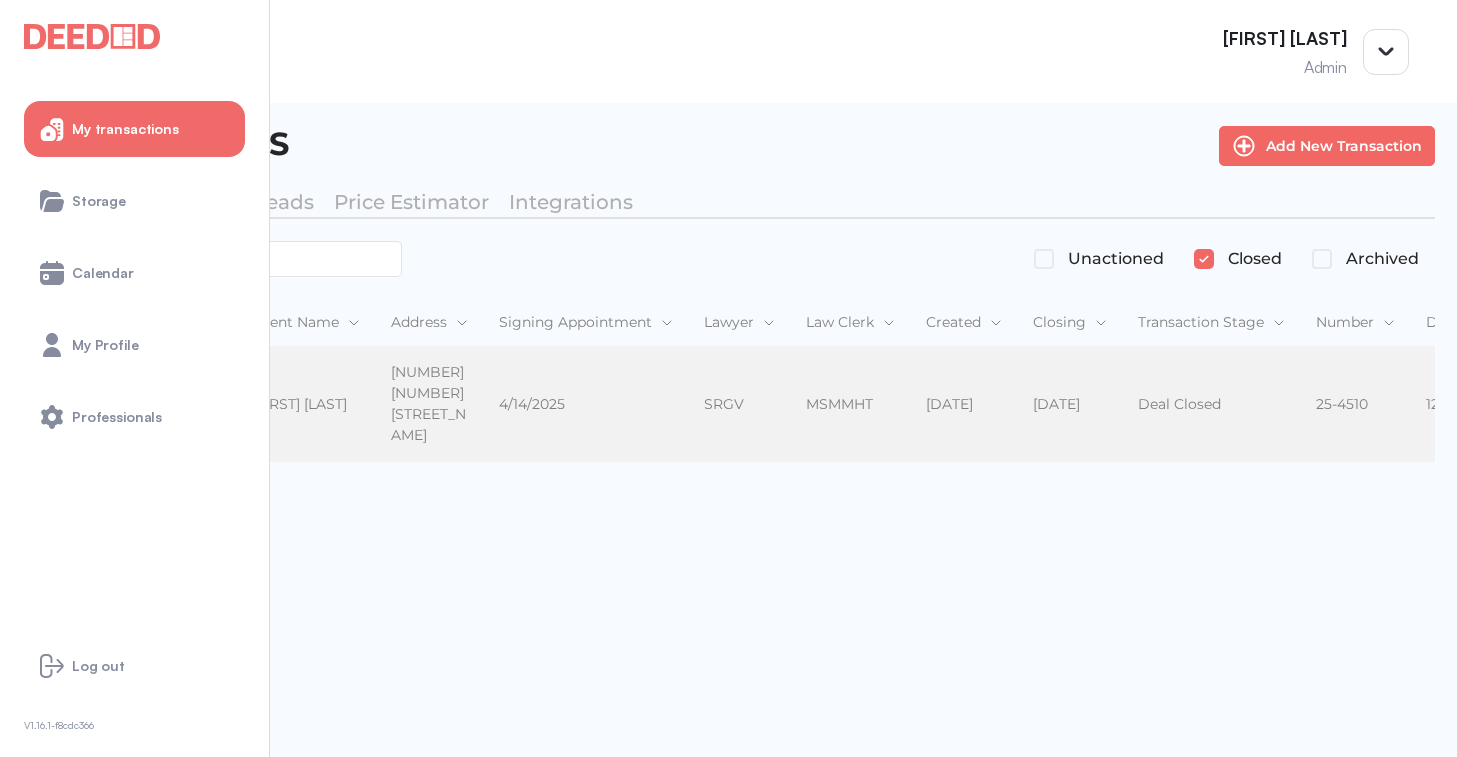 click on "[FIRST] [LAST]" at bounding box center (305, 404) 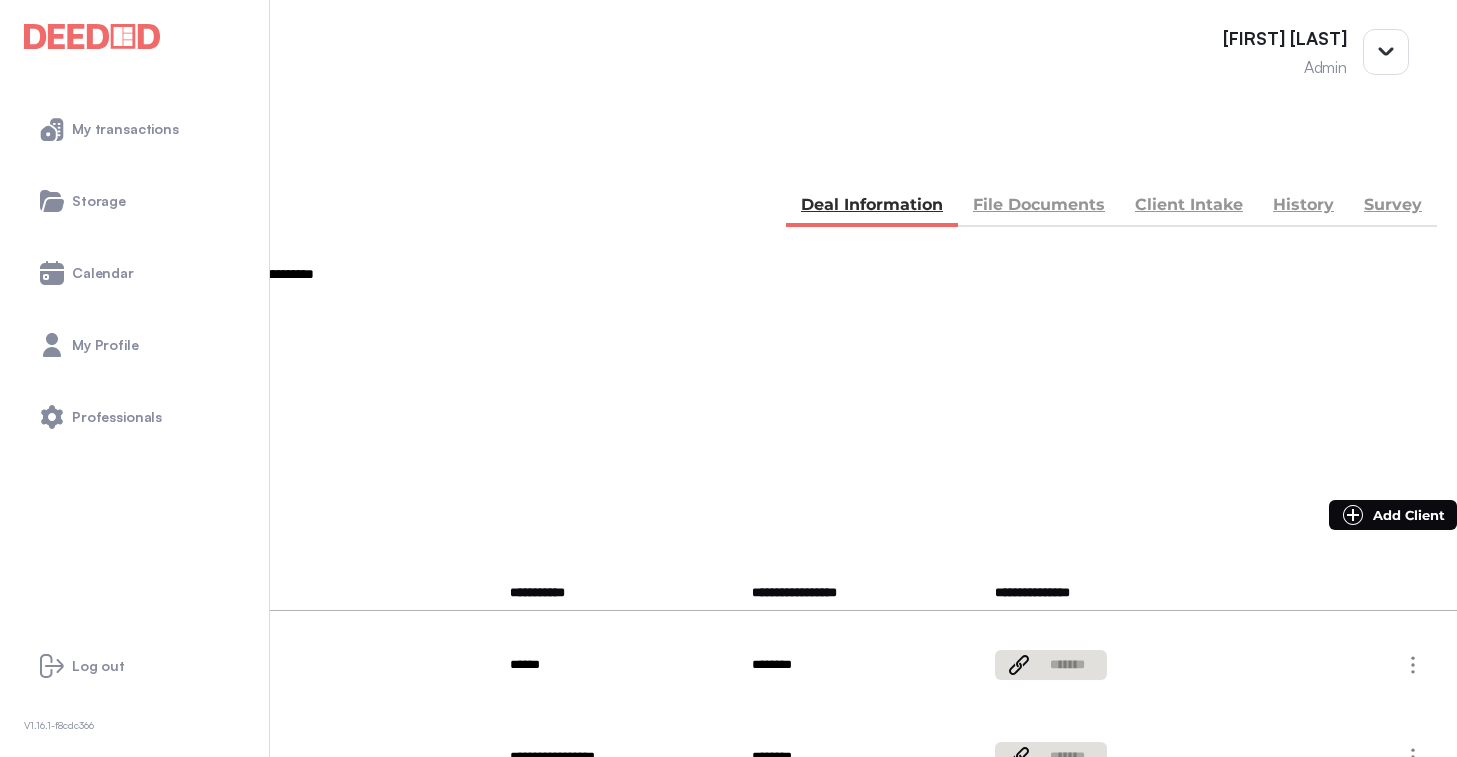 click on "File Documents" at bounding box center (1039, 207) 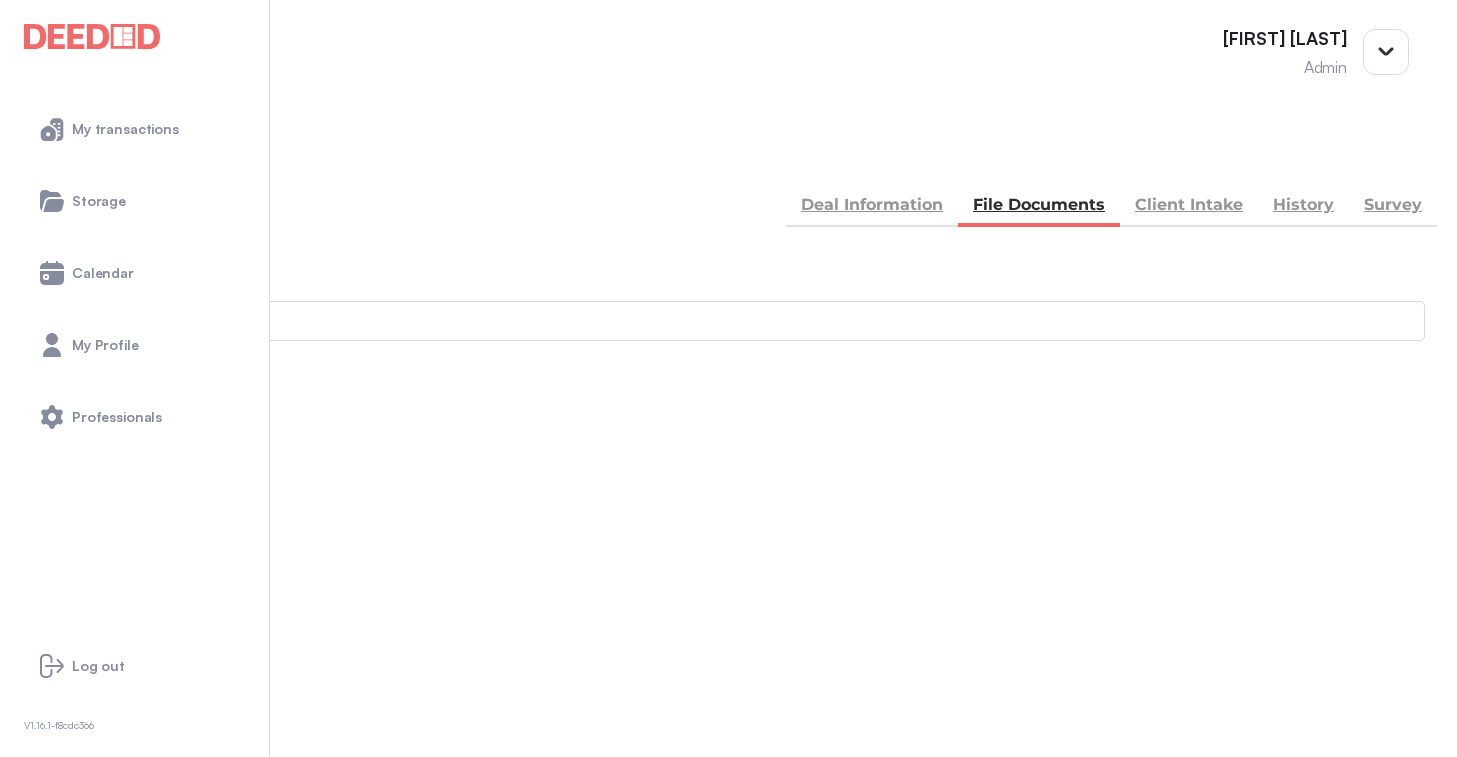 click on "[CATEGORY] -- [NUMBER] members - [NUMBER]" at bounding box center [728, 891] 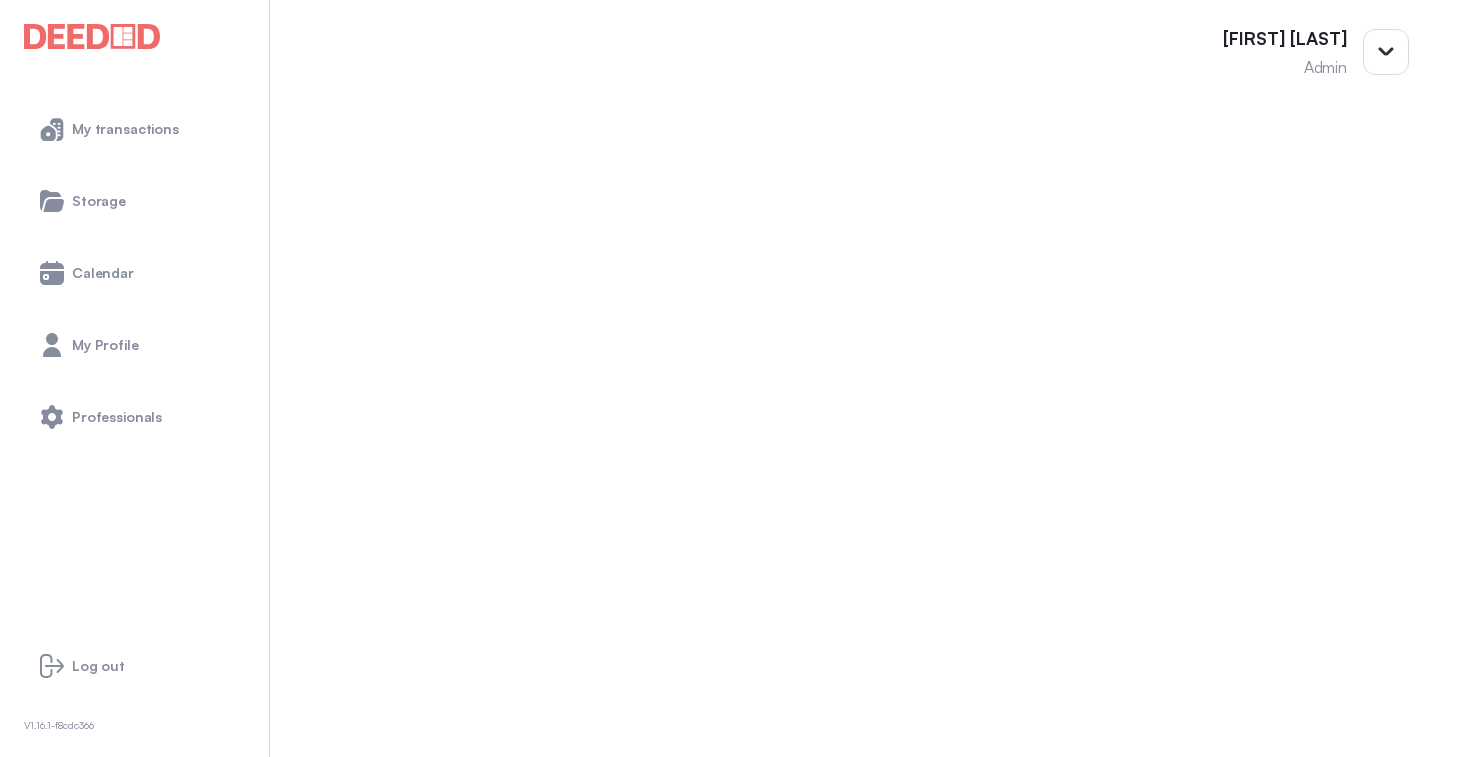 scroll, scrollTop: 876, scrollLeft: 0, axis: vertical 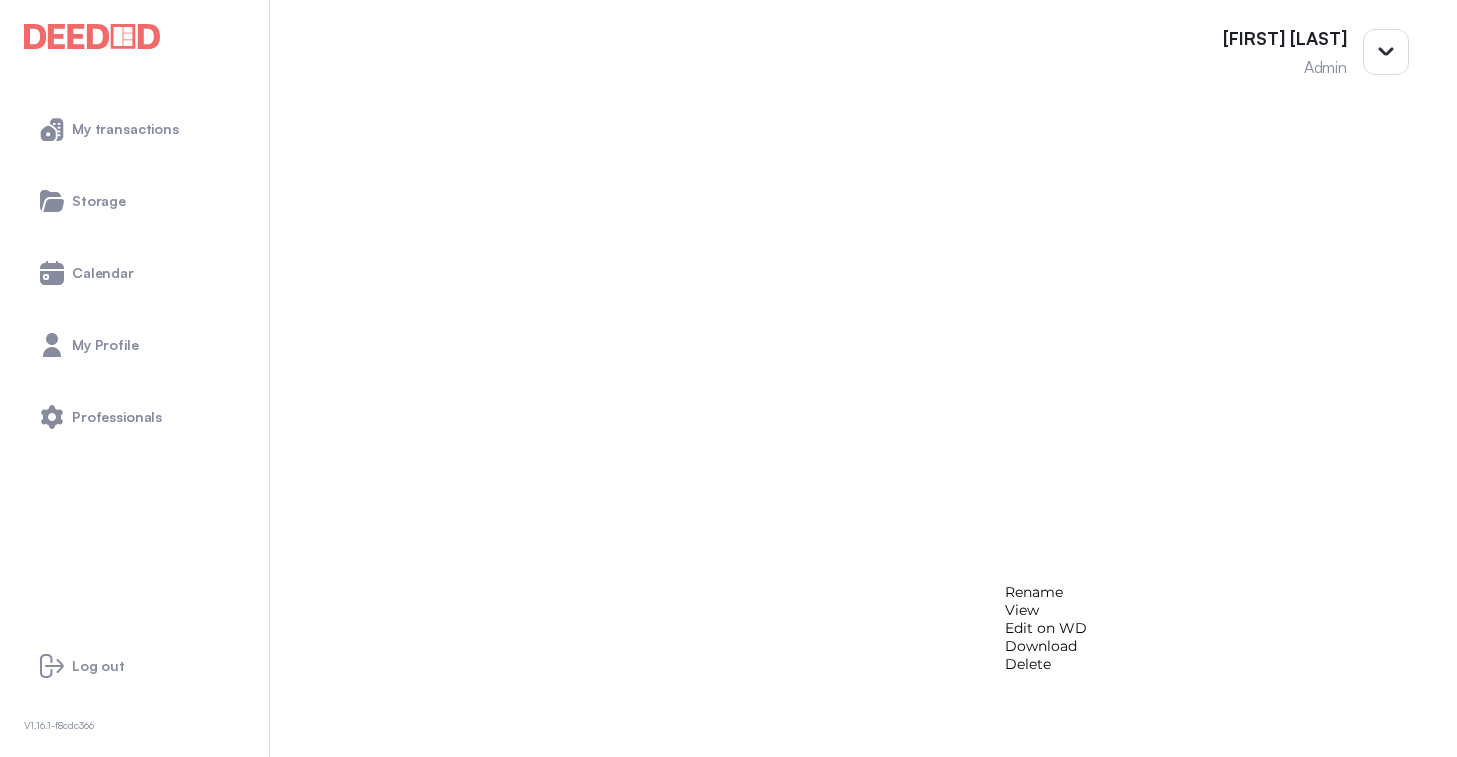 click on "View" at bounding box center [1046, 610] 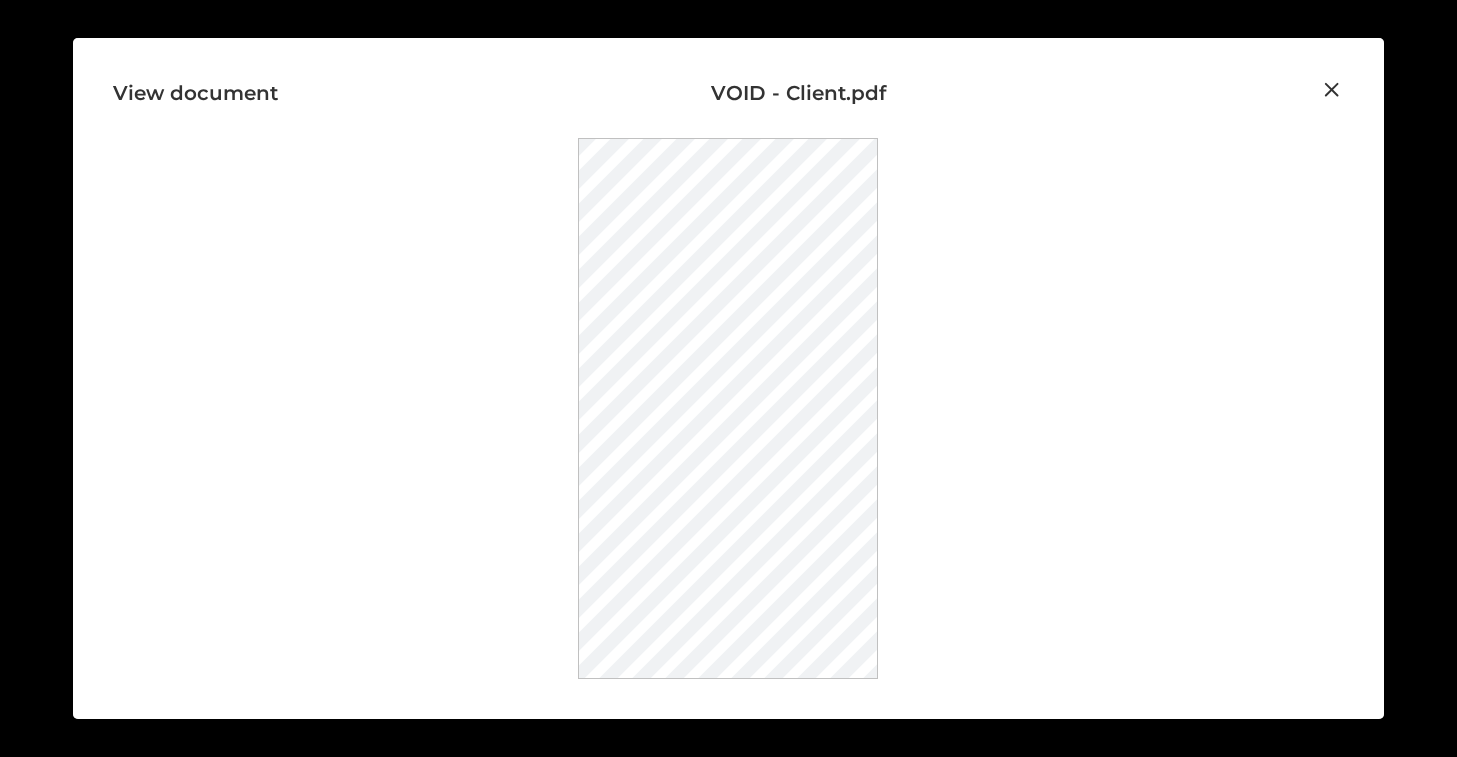 click at bounding box center (1332, 90) 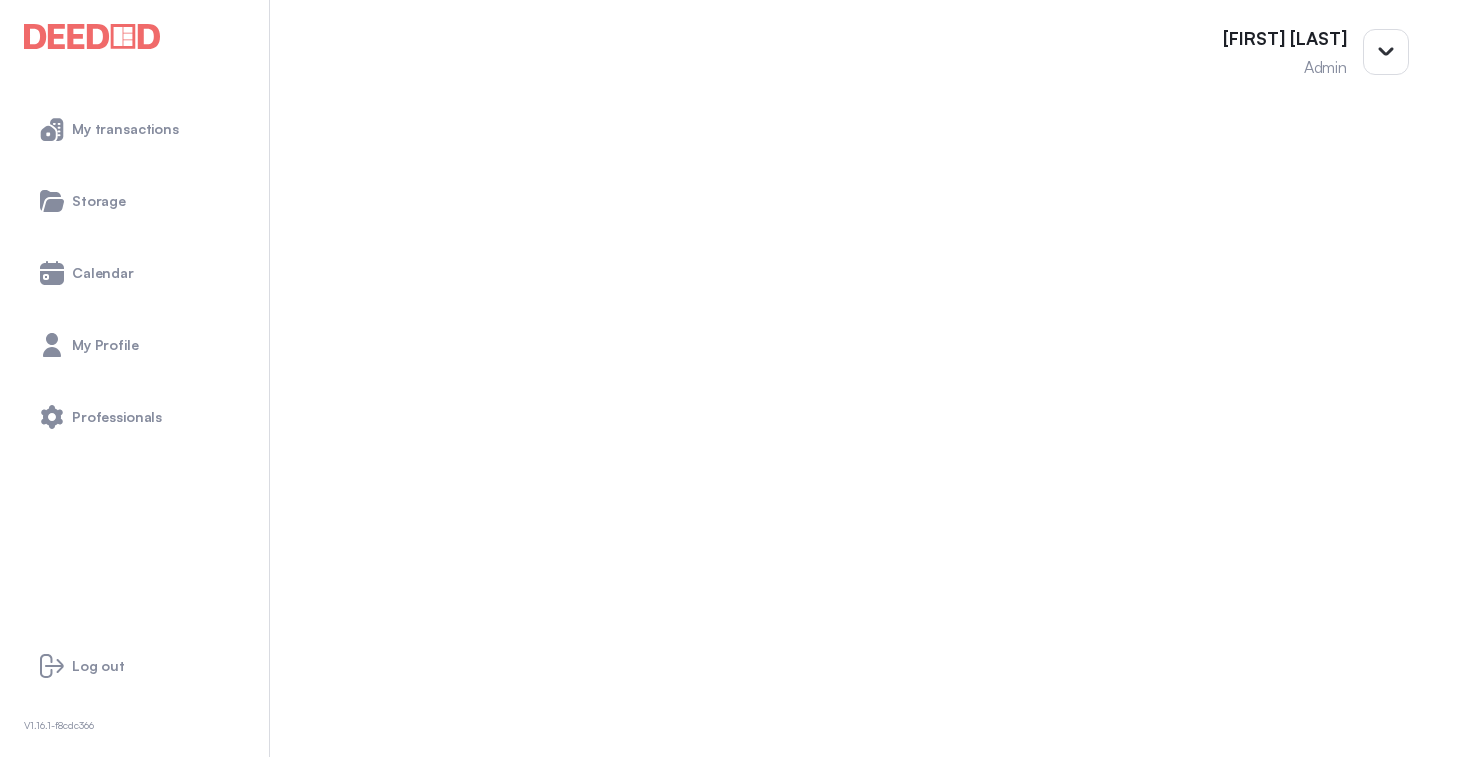 click at bounding box center [14, 2158] 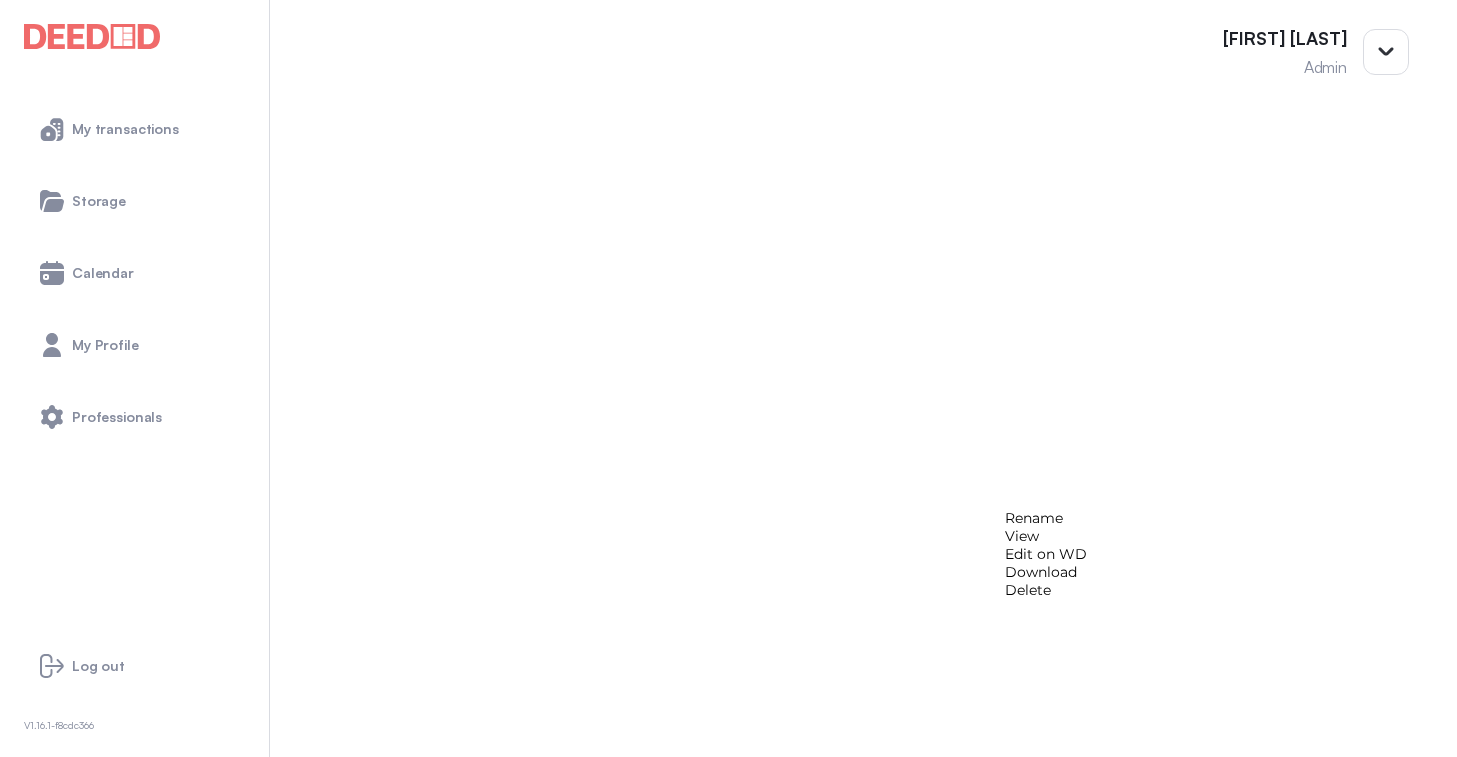 click on "View" at bounding box center (1046, 536) 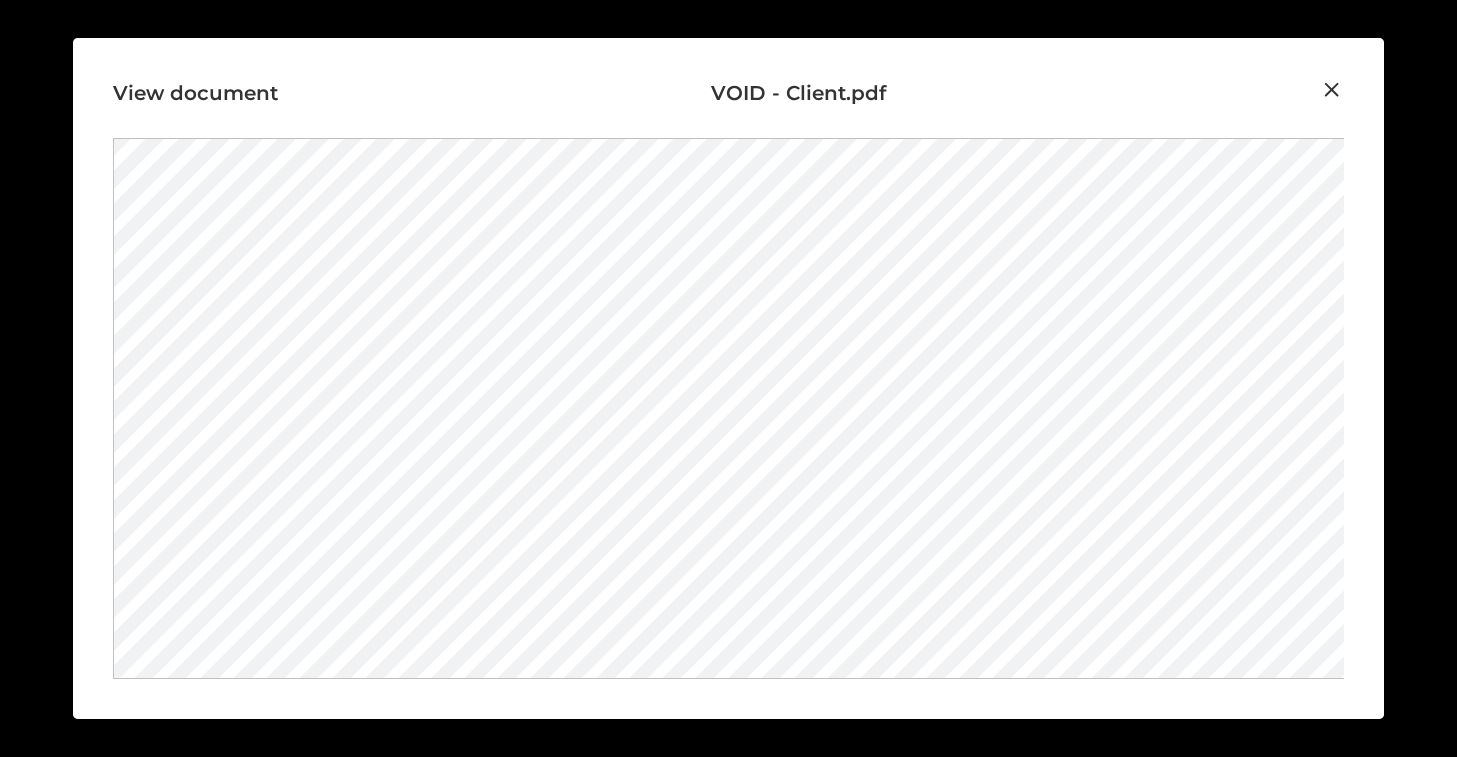 click at bounding box center (1332, 90) 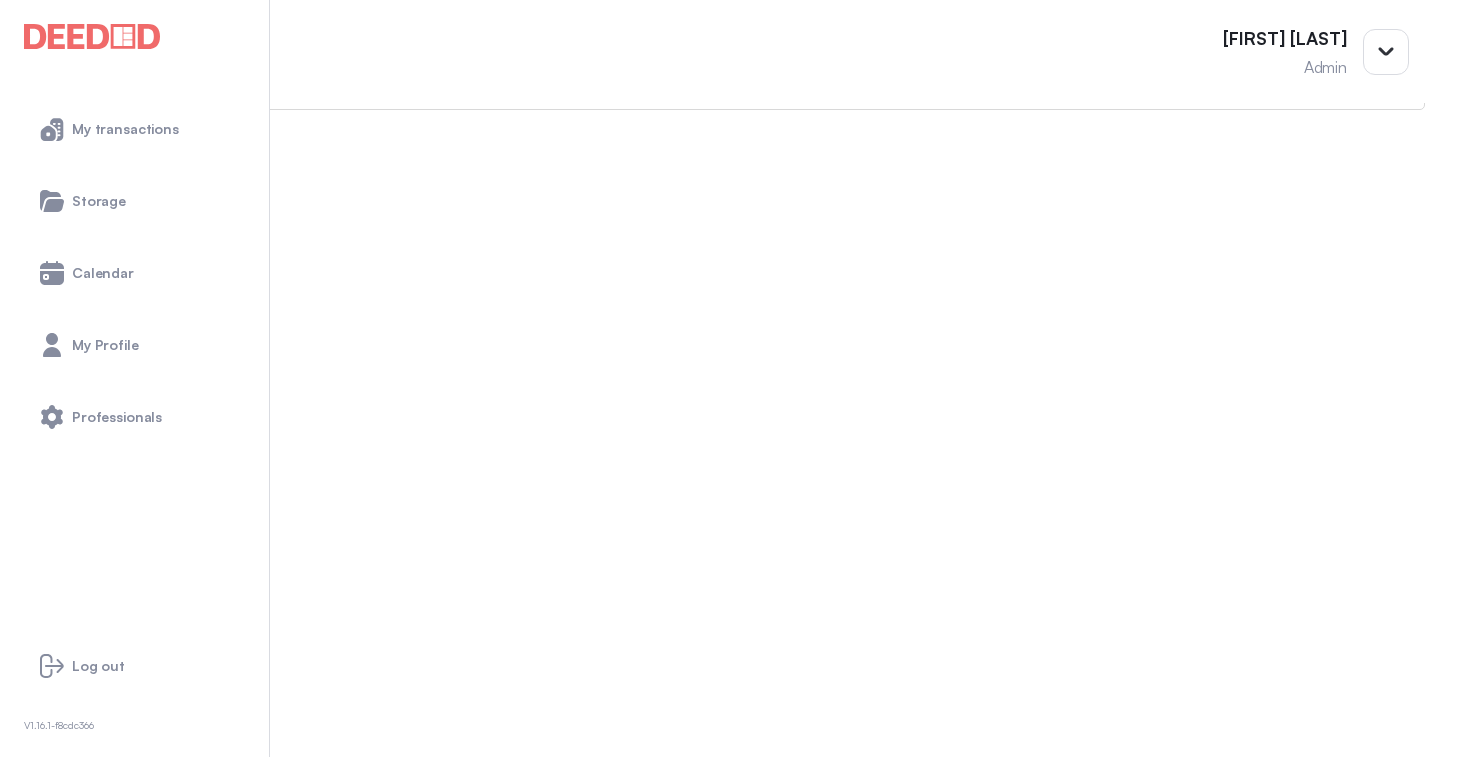 scroll, scrollTop: 0, scrollLeft: 0, axis: both 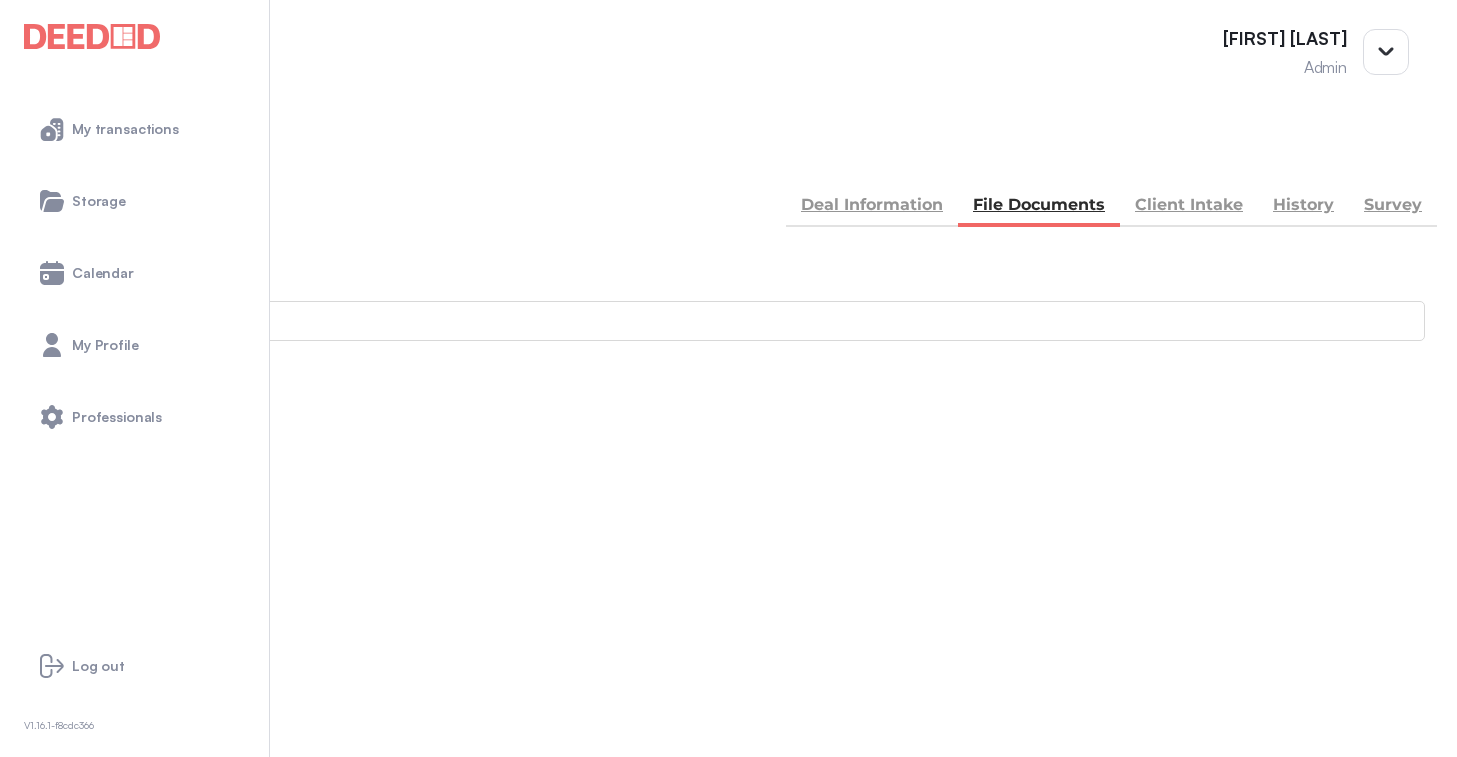 click on "BACK" at bounding box center [90, 155] 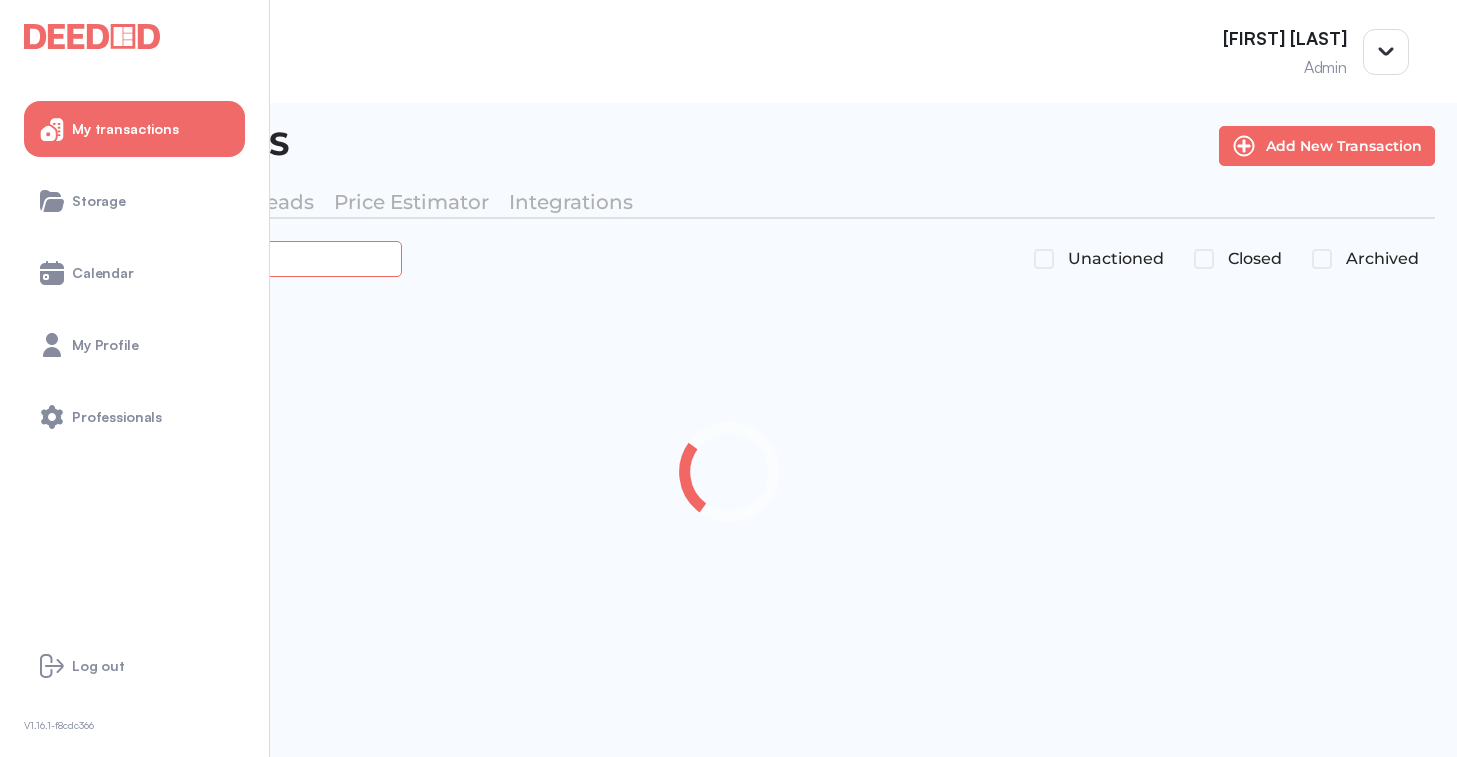 click at bounding box center [224, 258] 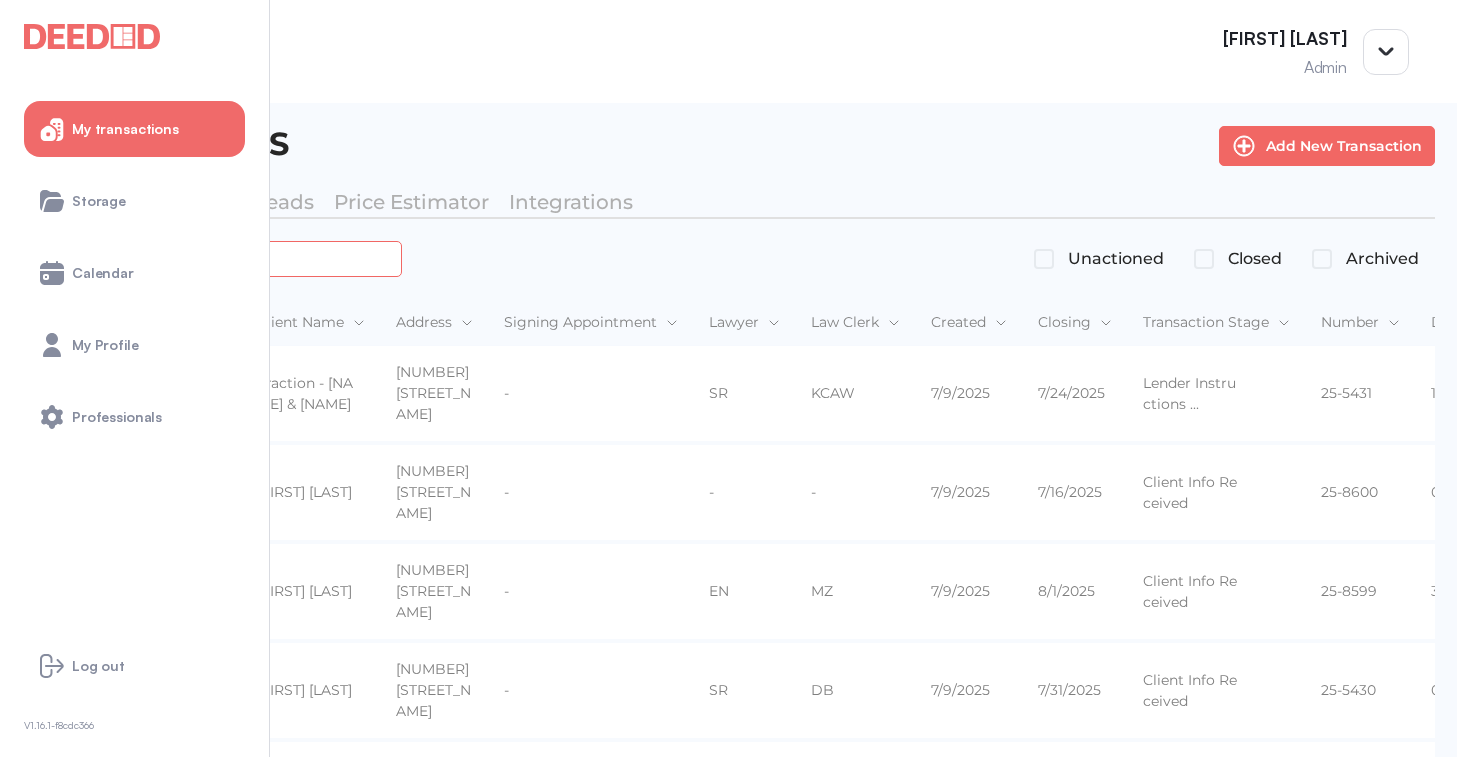 paste on "*******" 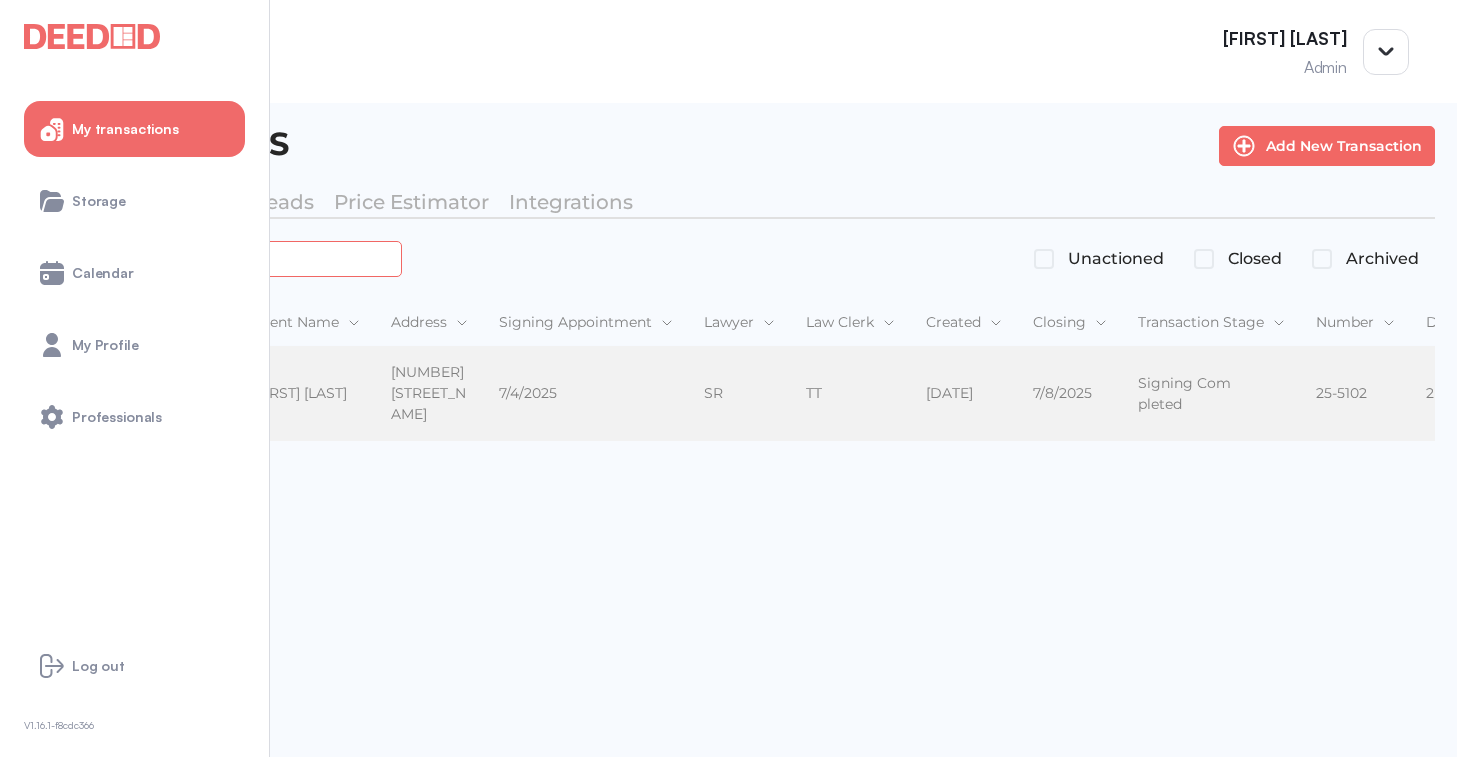 type on "*******" 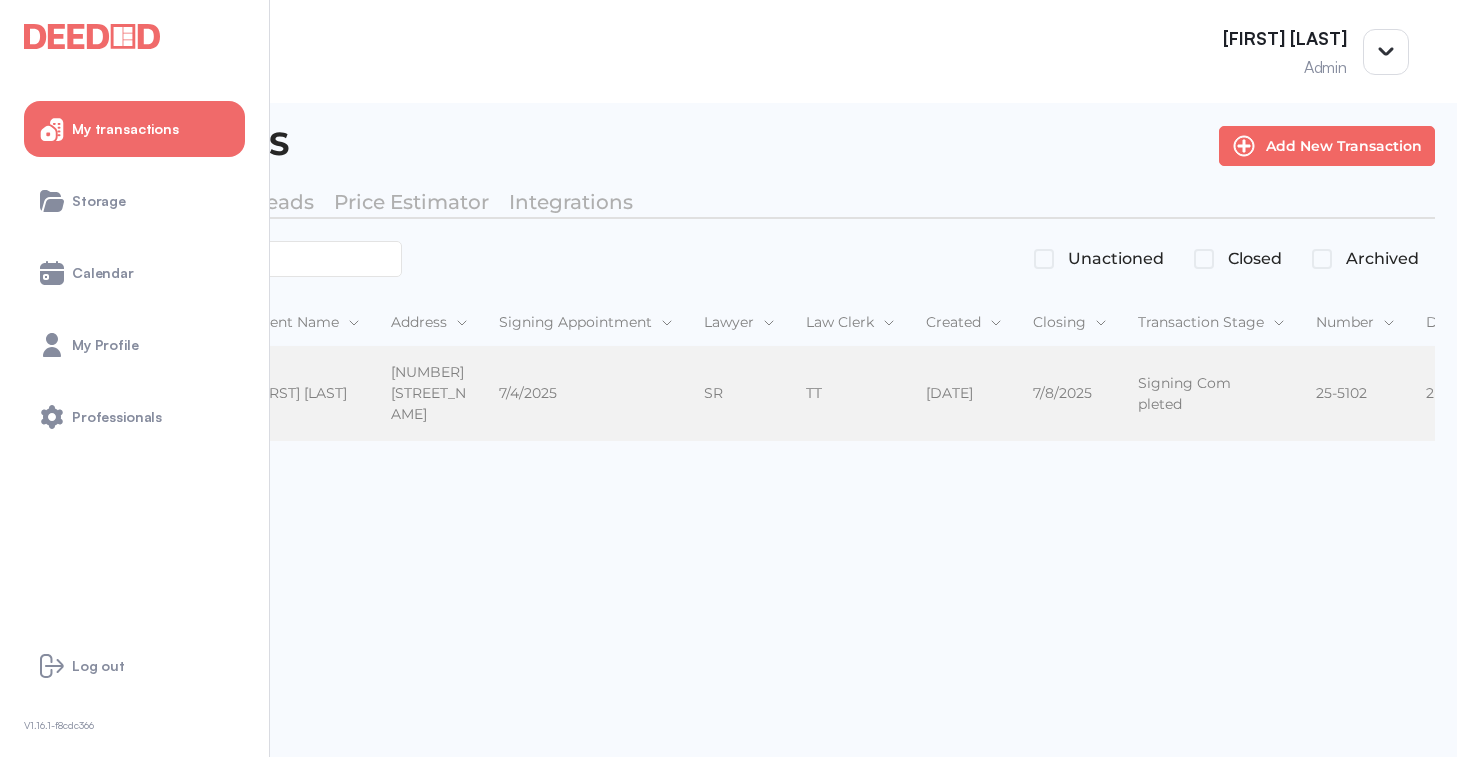 click on "[FIRST] [LAST] [FIRST] [LAST]" at bounding box center [305, 394] 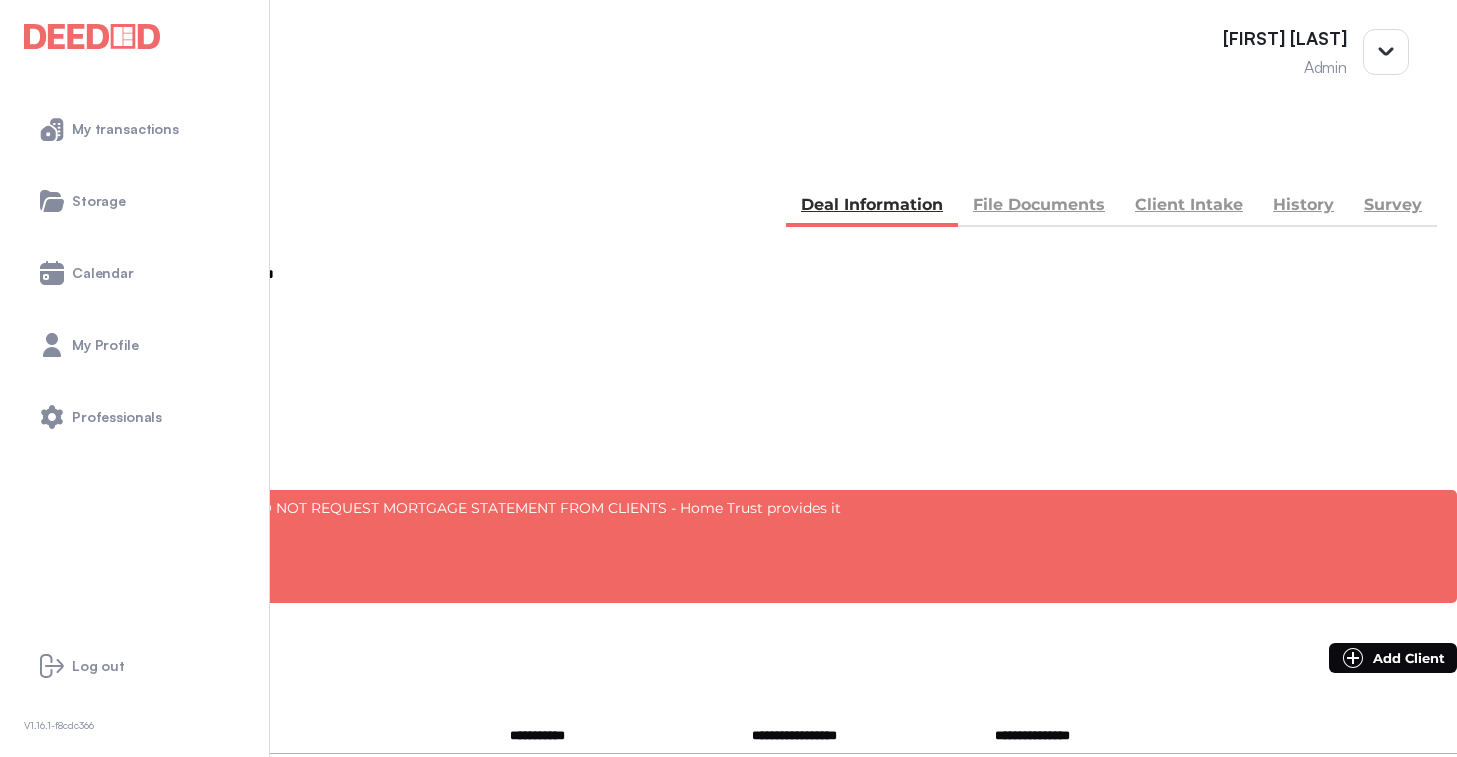 scroll, scrollTop: 98, scrollLeft: 0, axis: vertical 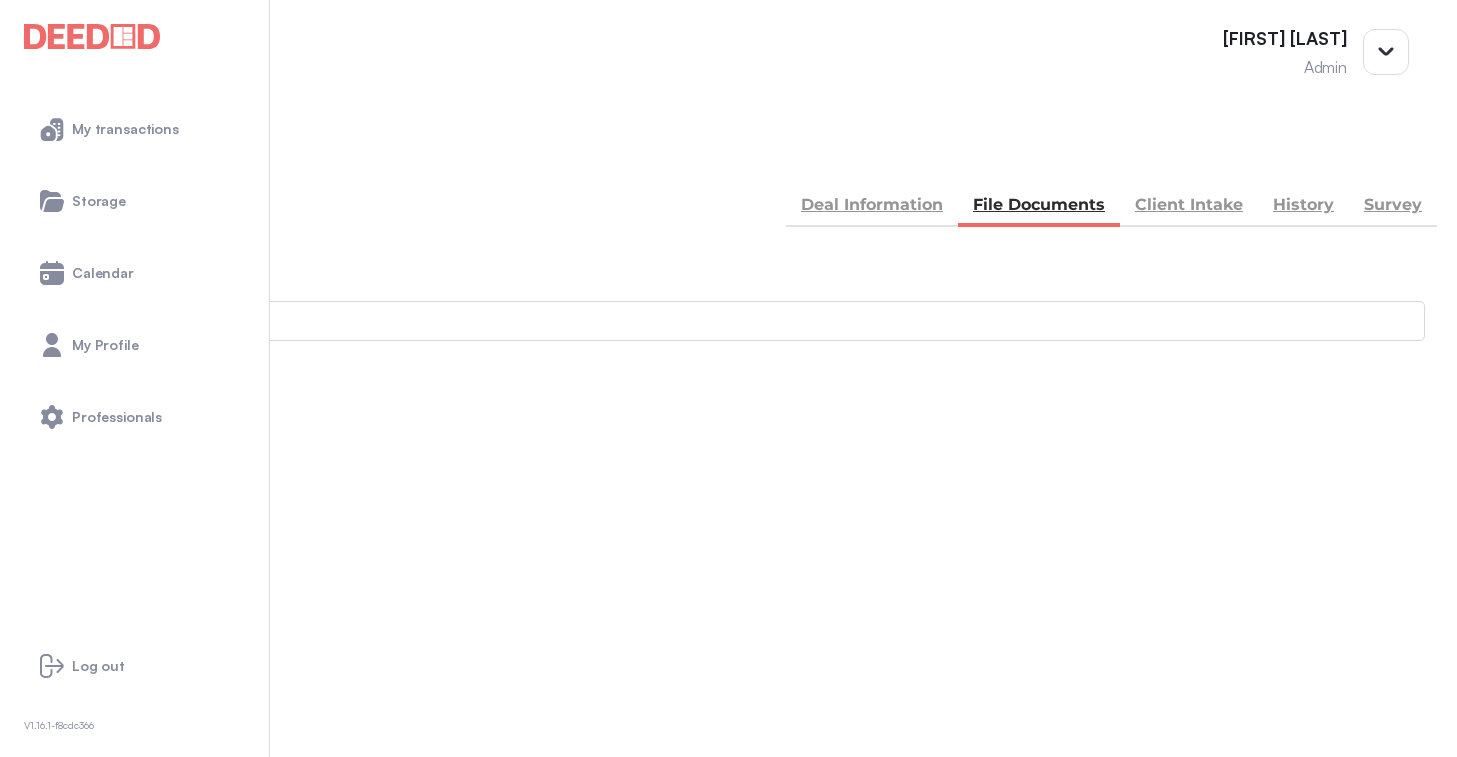 click on "Accounting -- 3  members - 6" at bounding box center [728, 891] 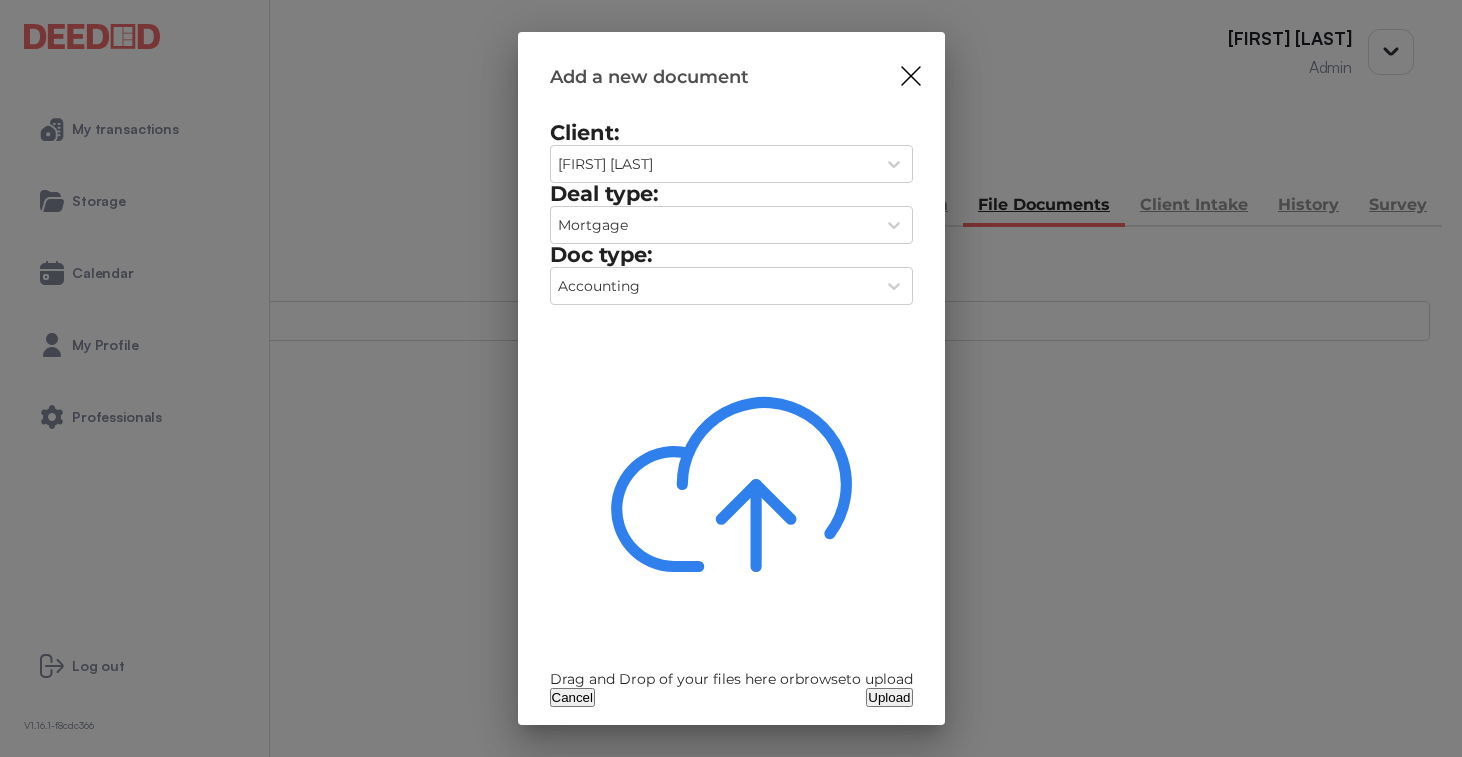 click on "Drag and Drop of your files here or  browse  to upload" at bounding box center (731, 679) 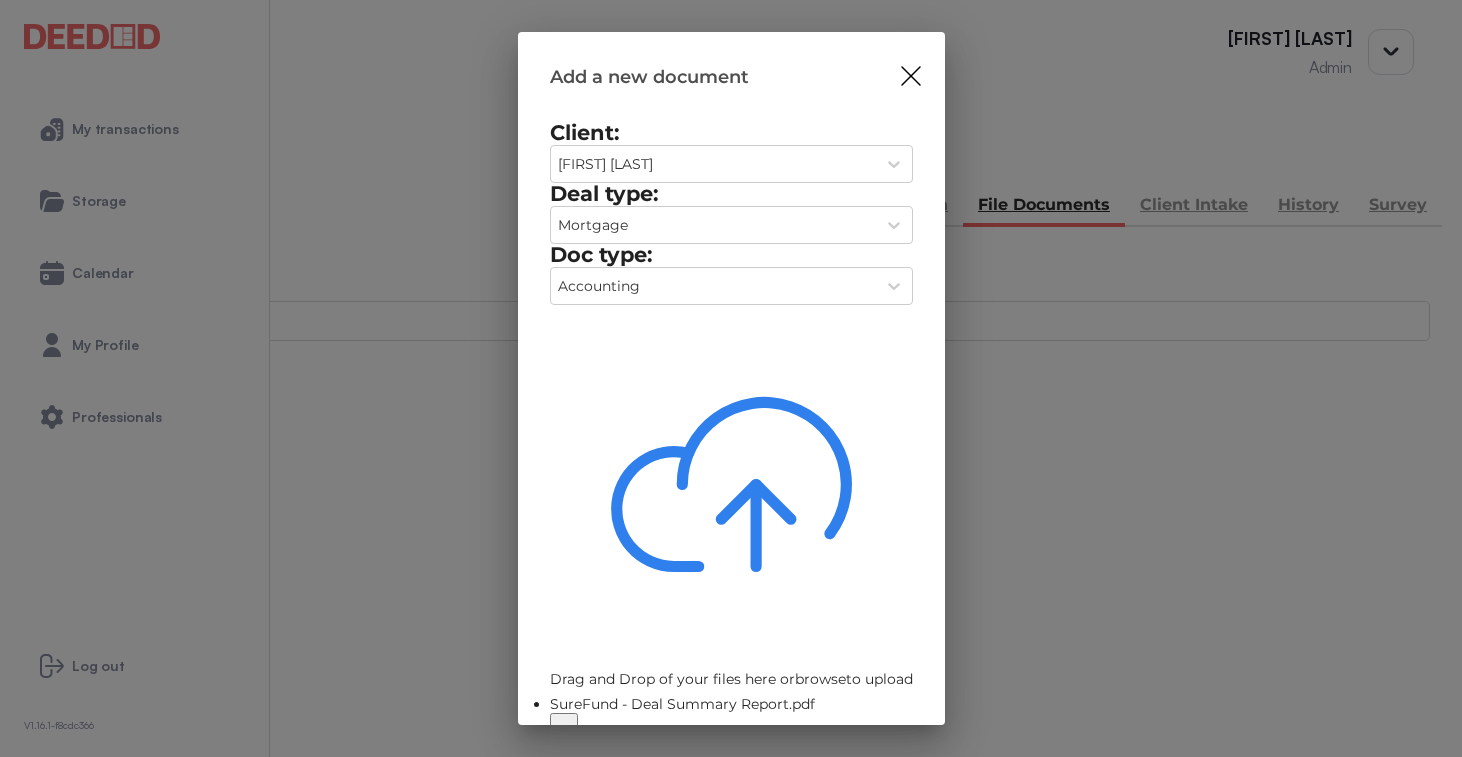 click on "Upload" at bounding box center [889, 753] 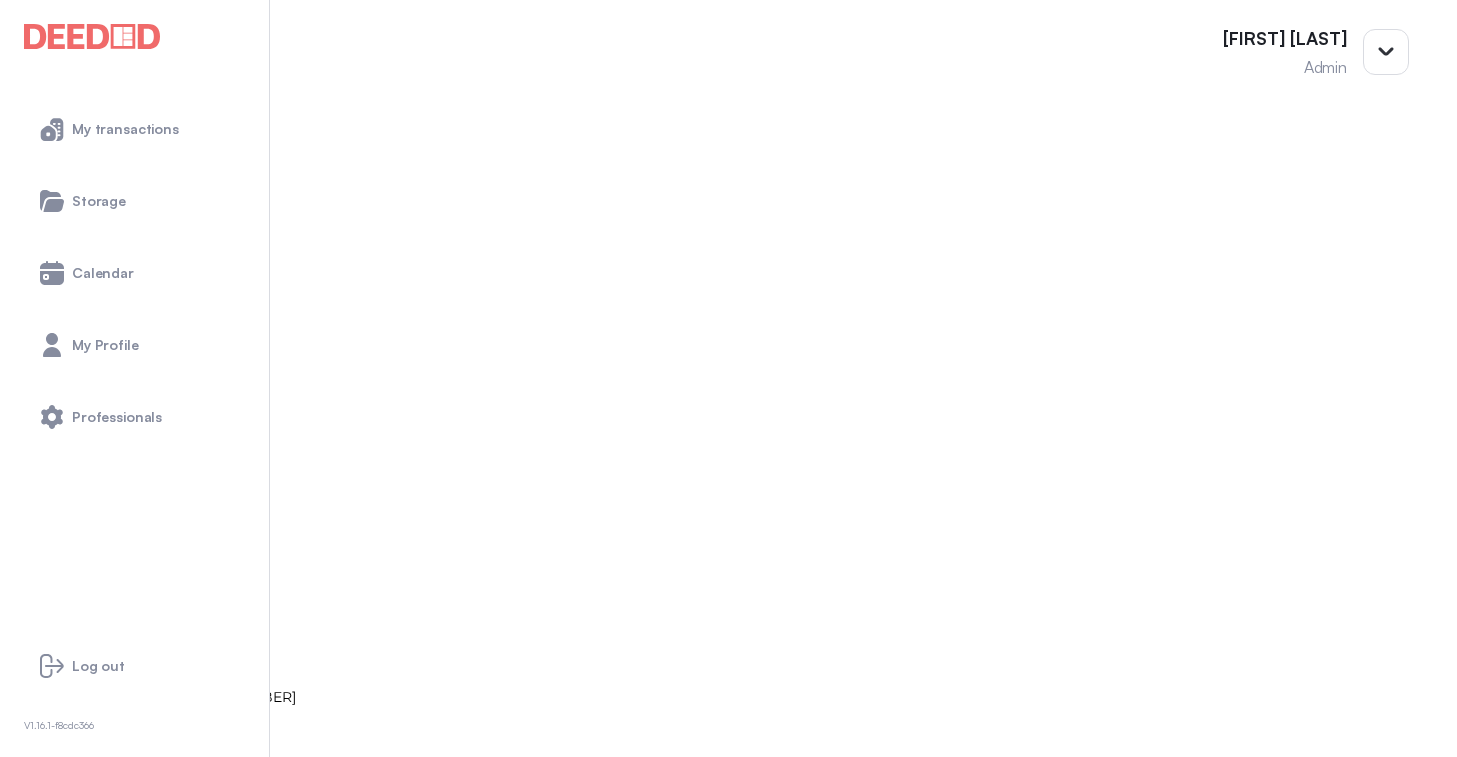 scroll, scrollTop: 0, scrollLeft: 0, axis: both 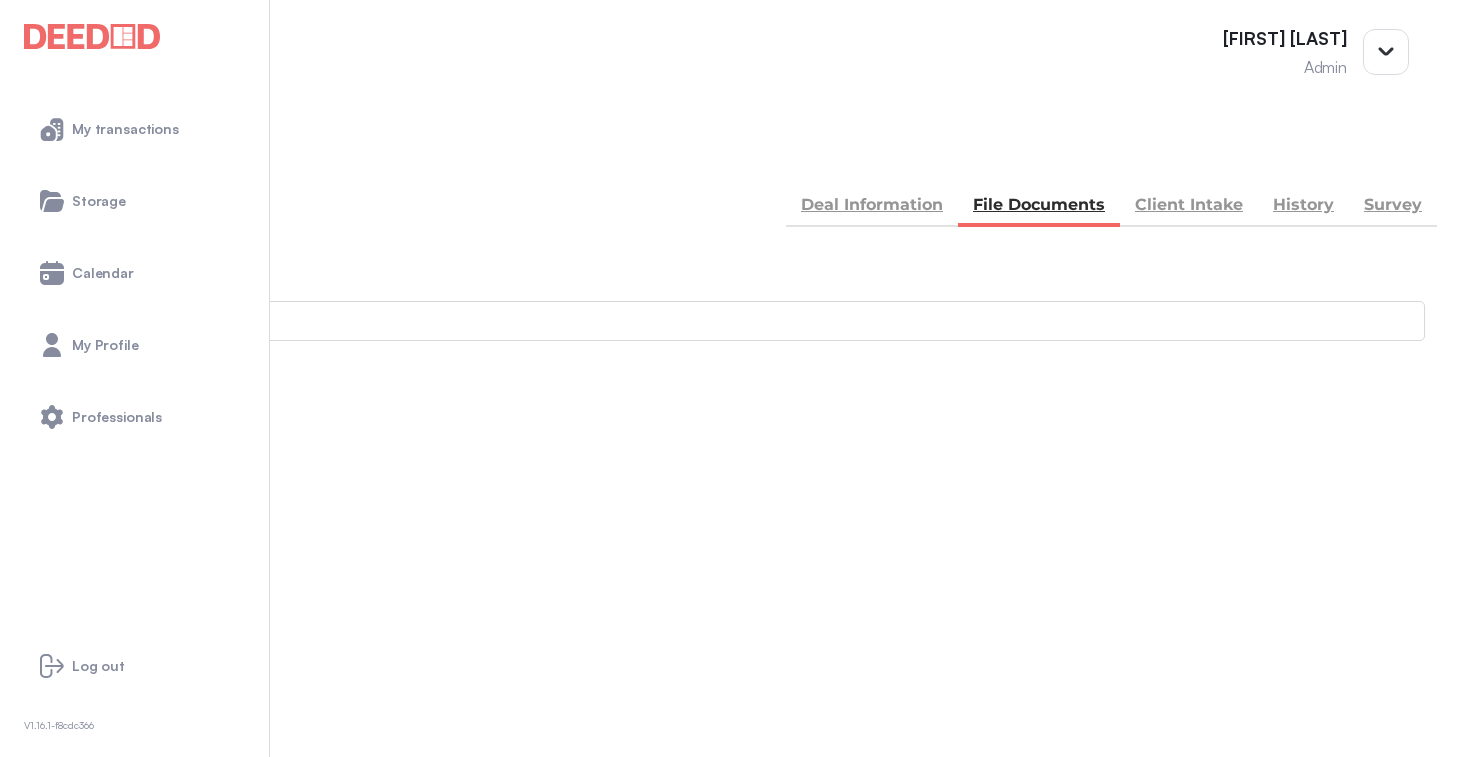 click at bounding box center (35, 155) 